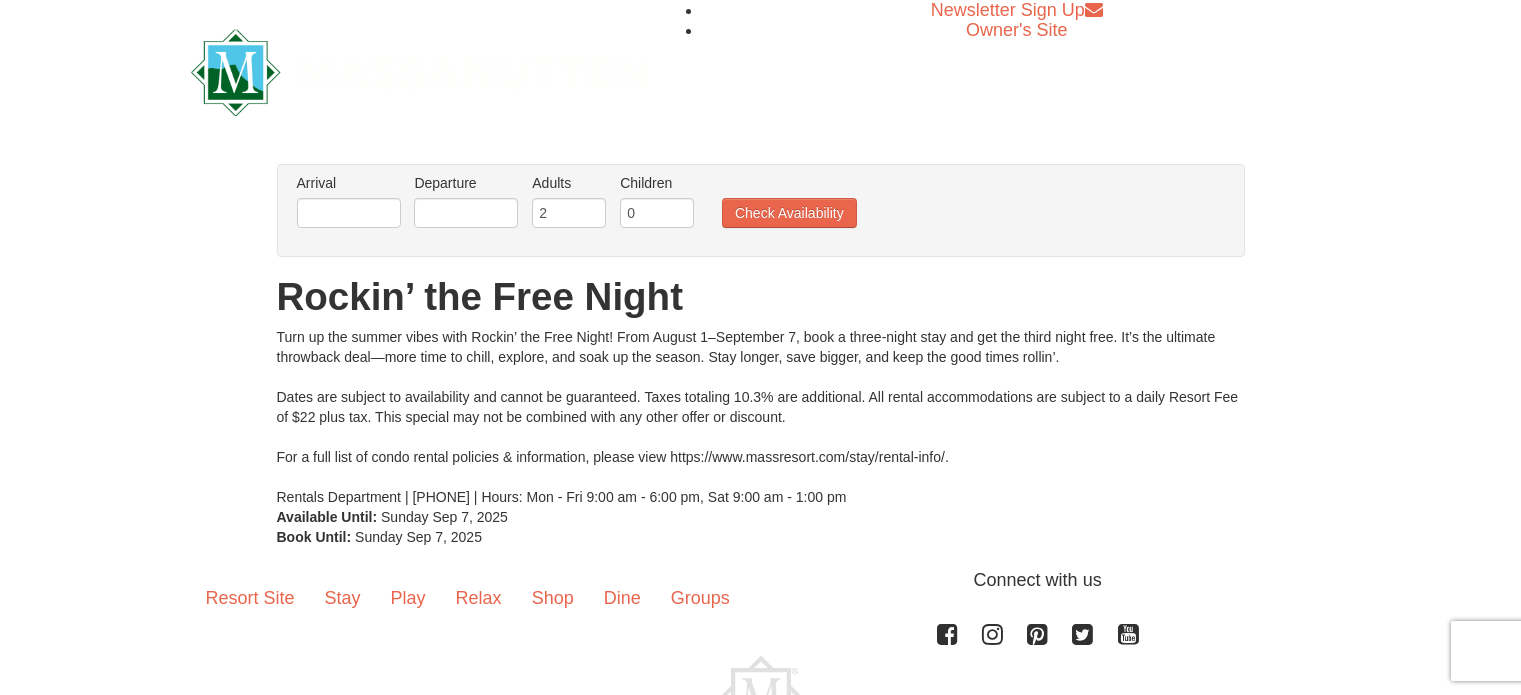 scroll, scrollTop: 0, scrollLeft: 0, axis: both 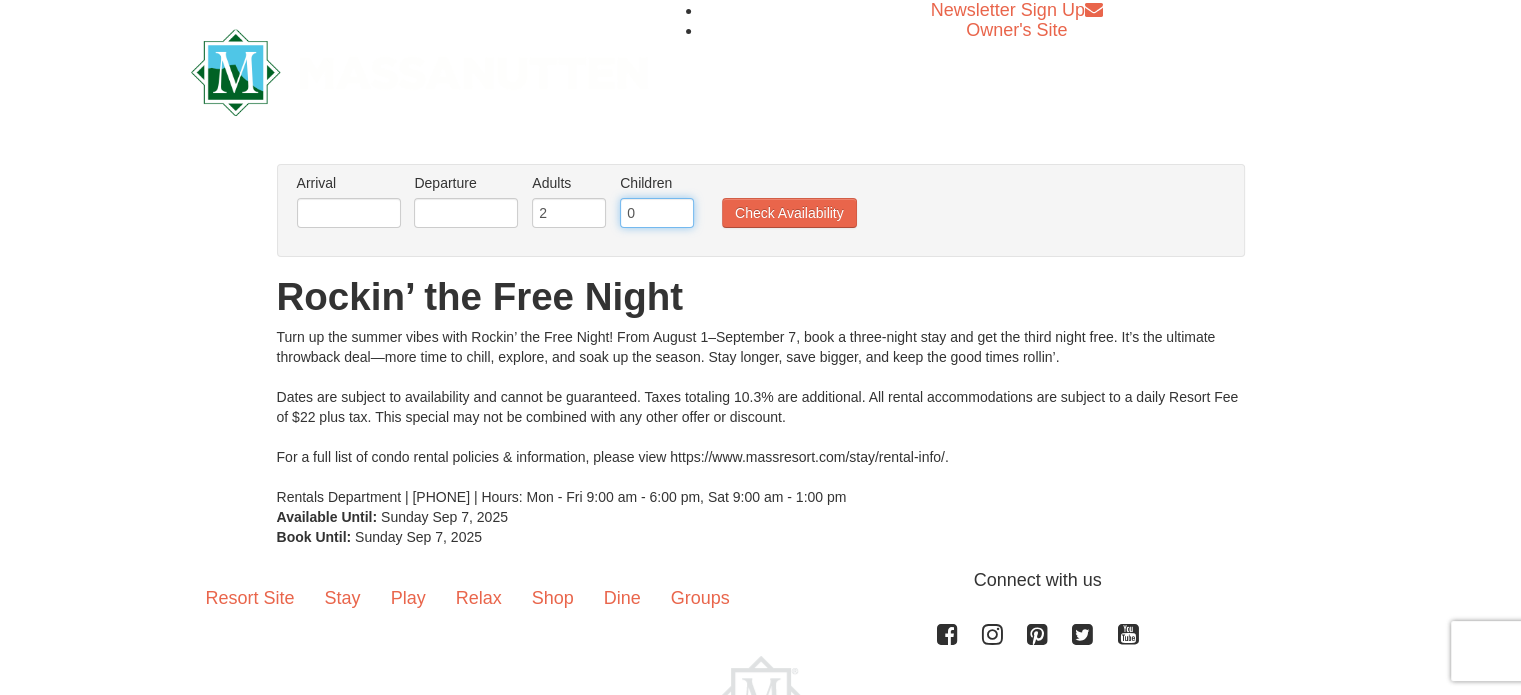 click on "0" at bounding box center (657, 213) 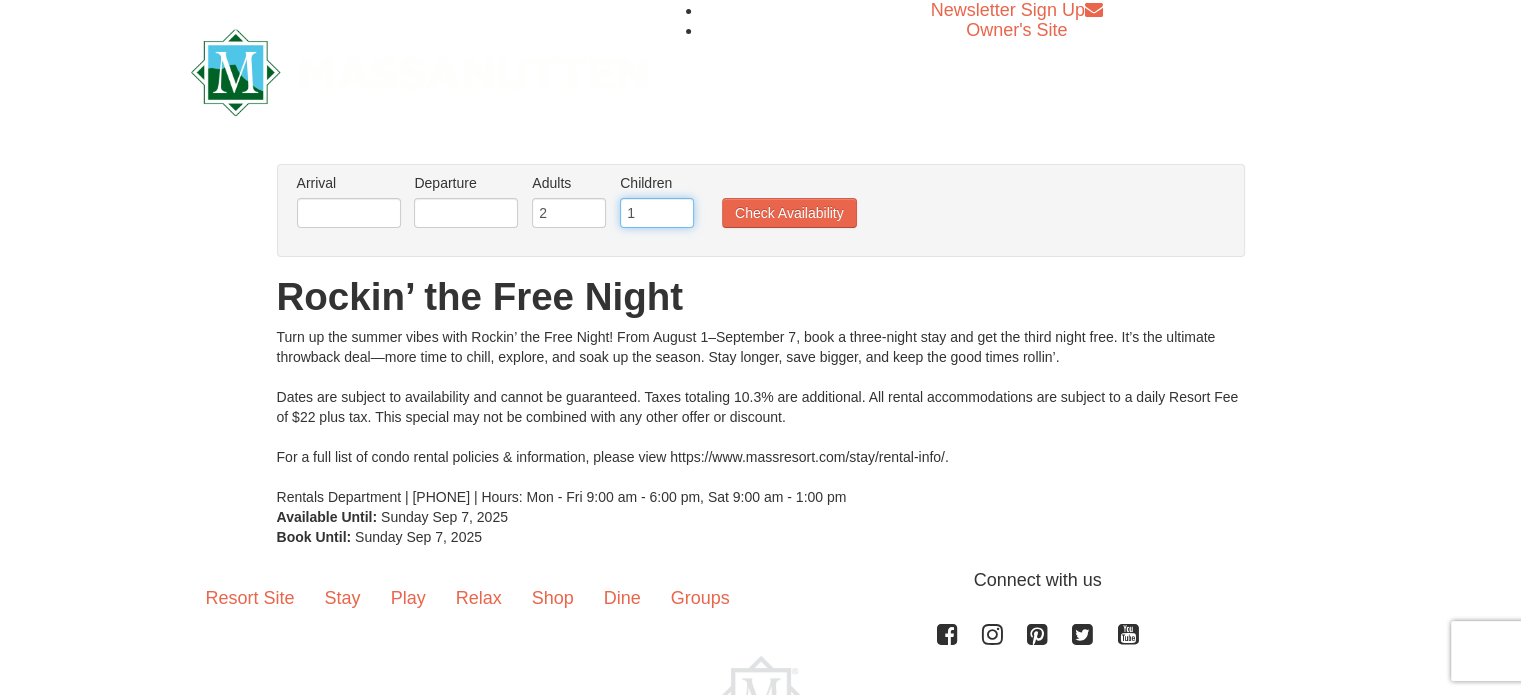 type on "1" 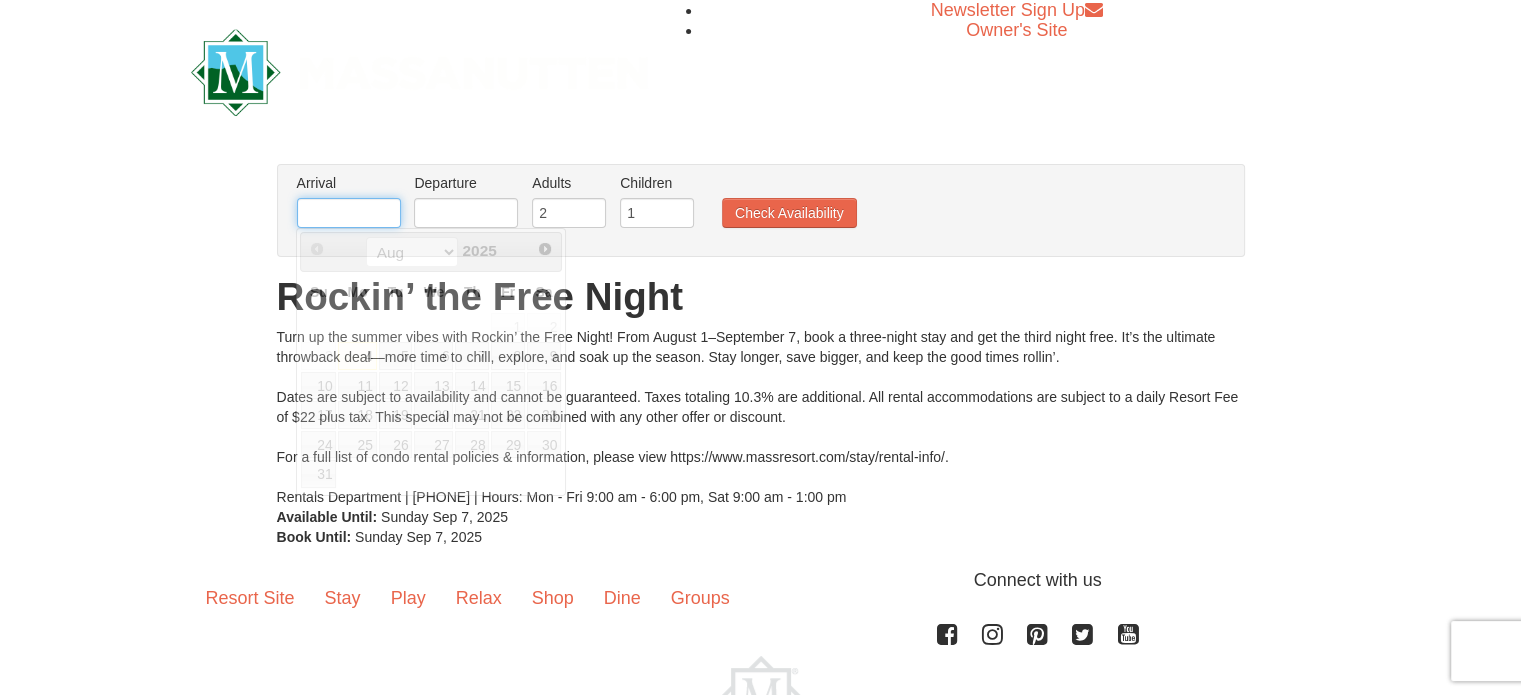 click at bounding box center [349, 213] 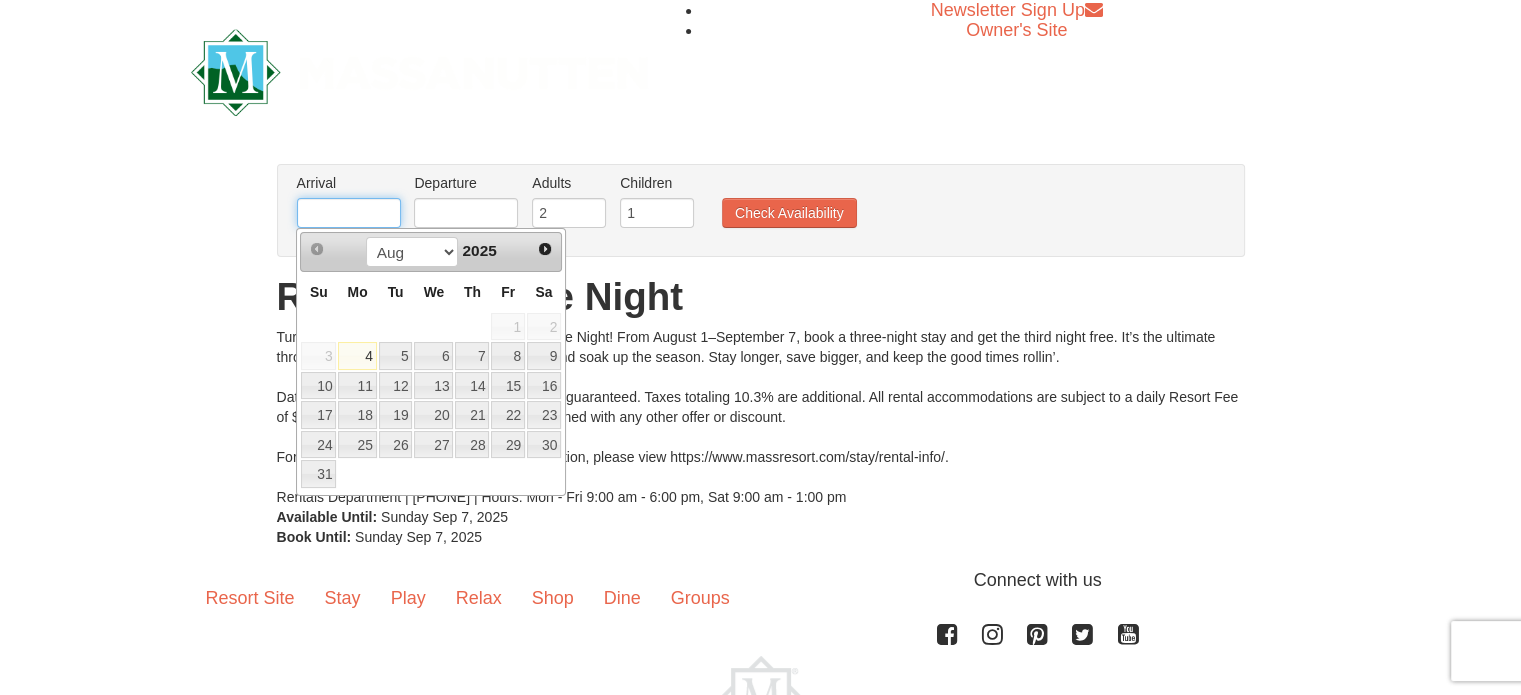 click at bounding box center (349, 213) 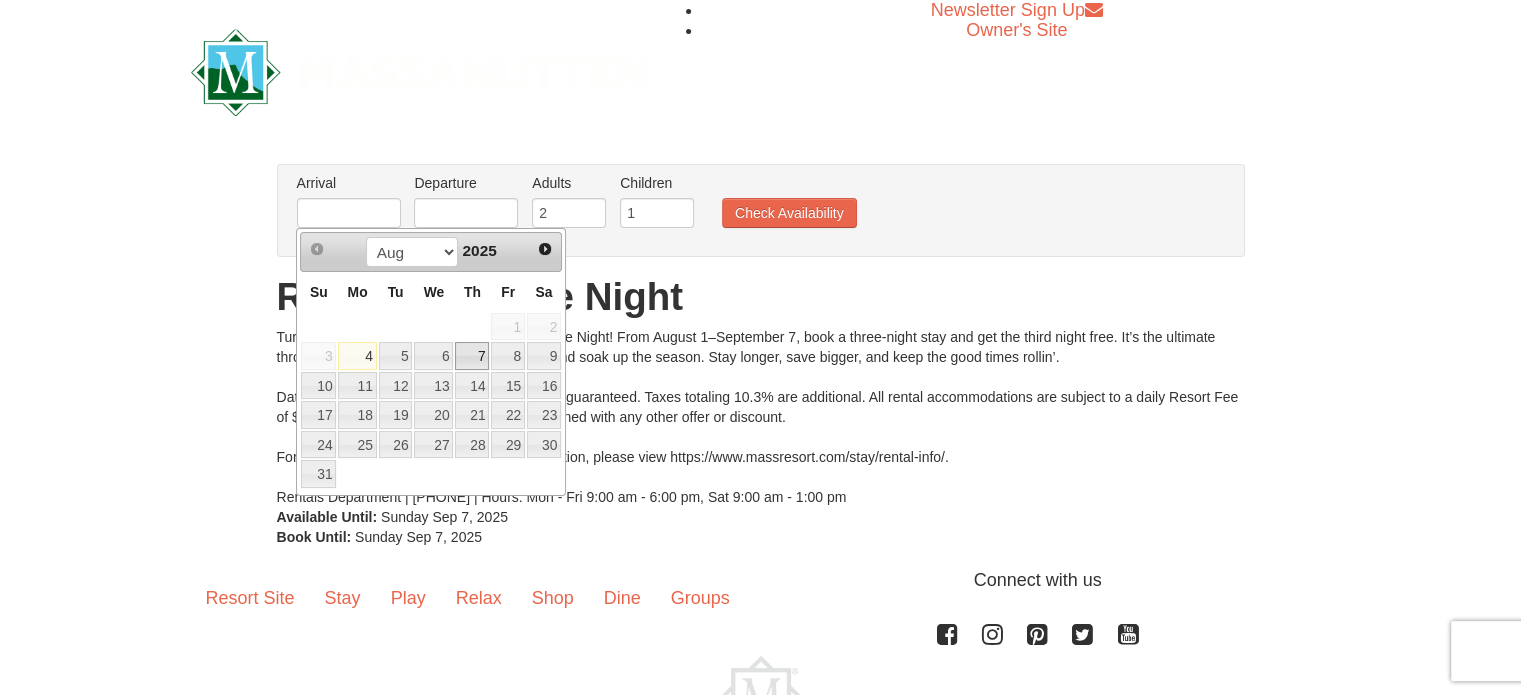 click on "7" at bounding box center (472, 356) 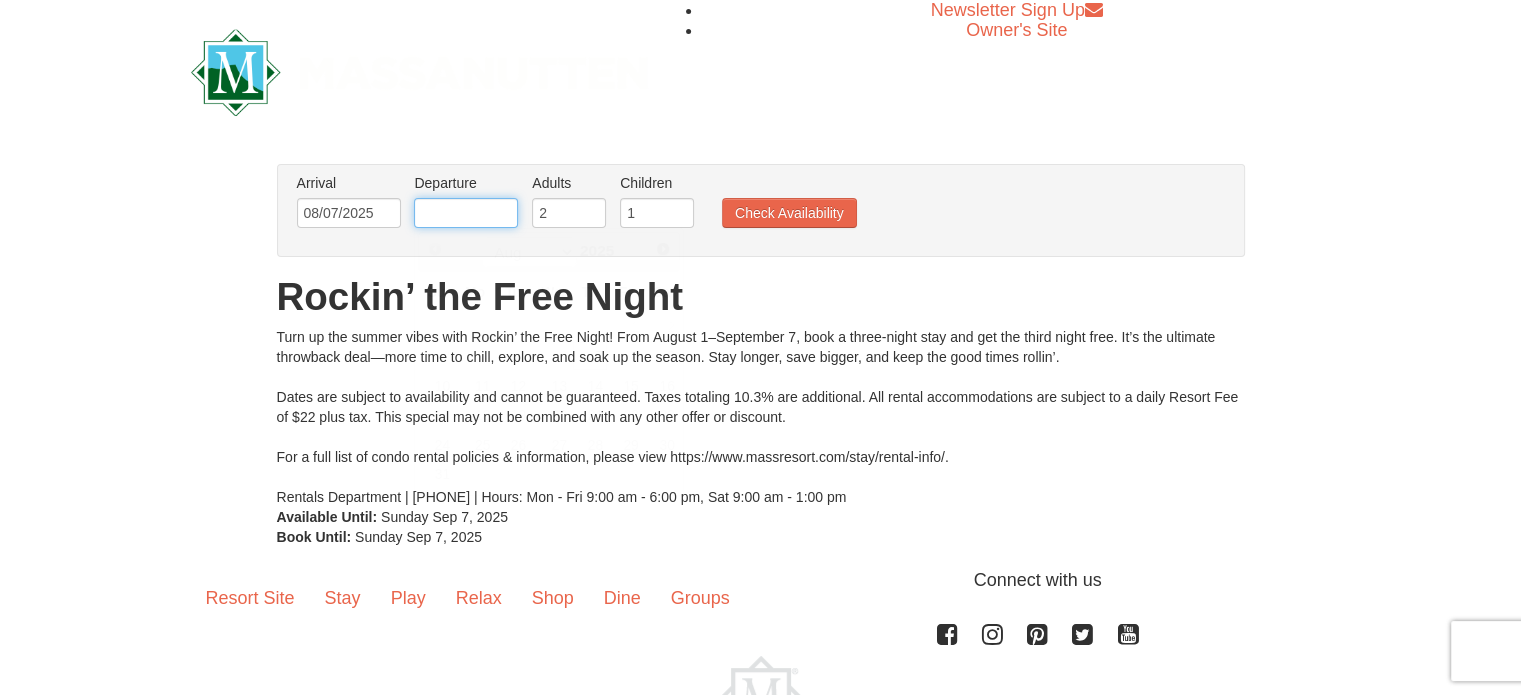 click at bounding box center (466, 213) 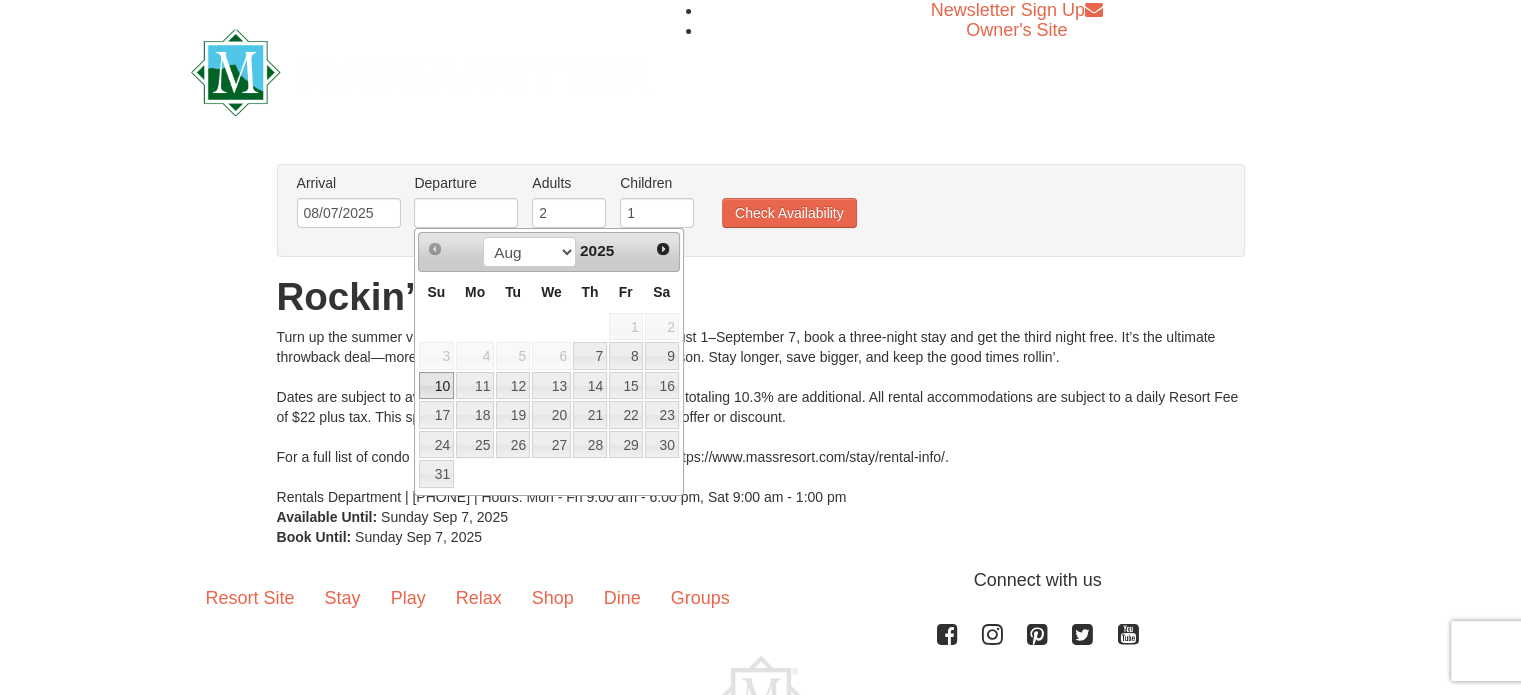 click on "10" at bounding box center [436, 386] 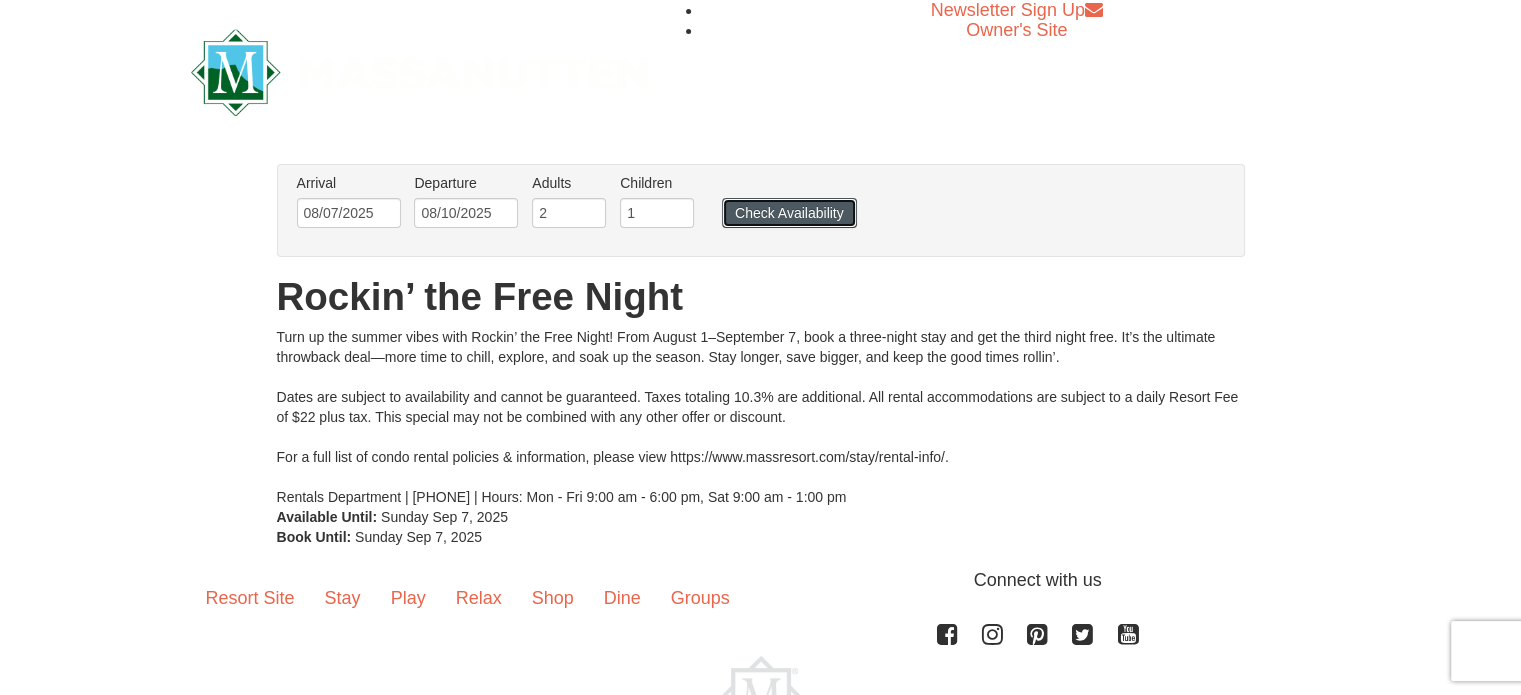 click on "Check Availability" at bounding box center [789, 213] 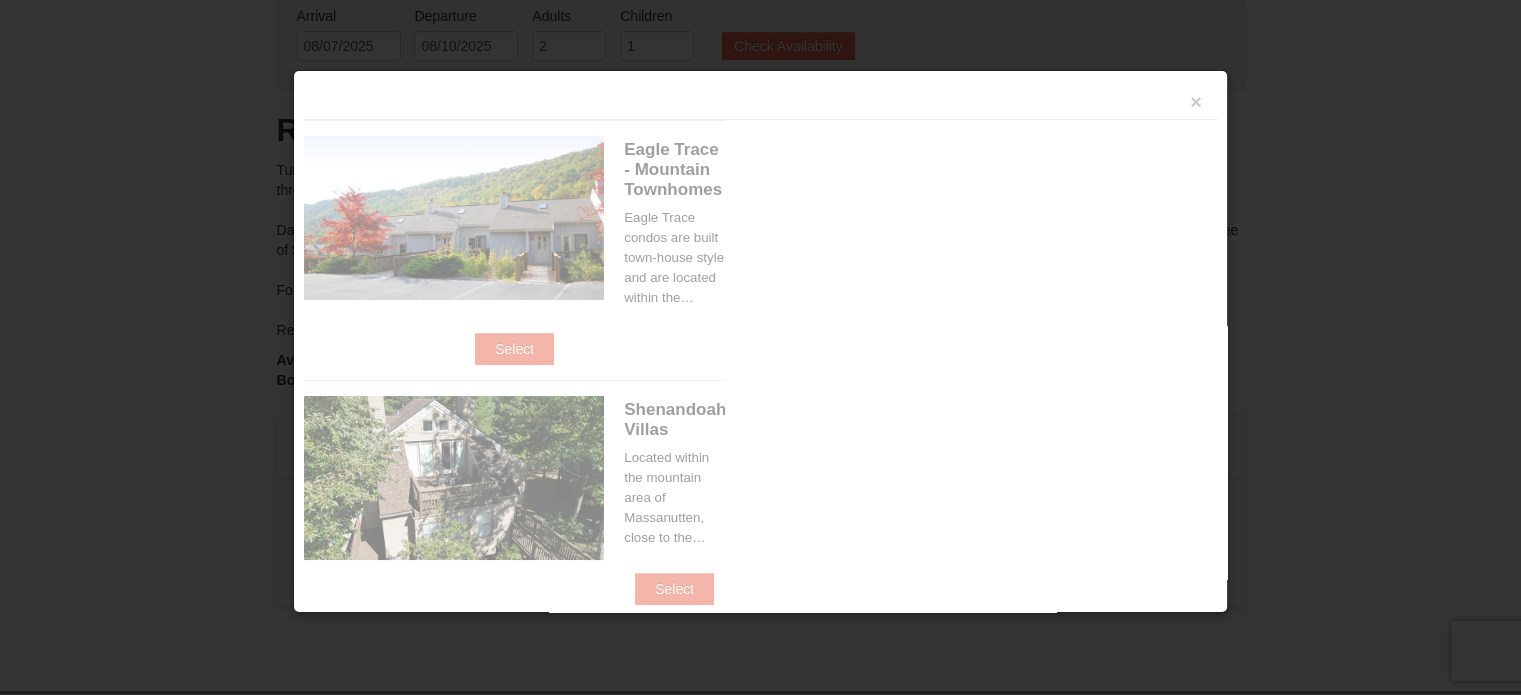 scroll, scrollTop: 591, scrollLeft: 0, axis: vertical 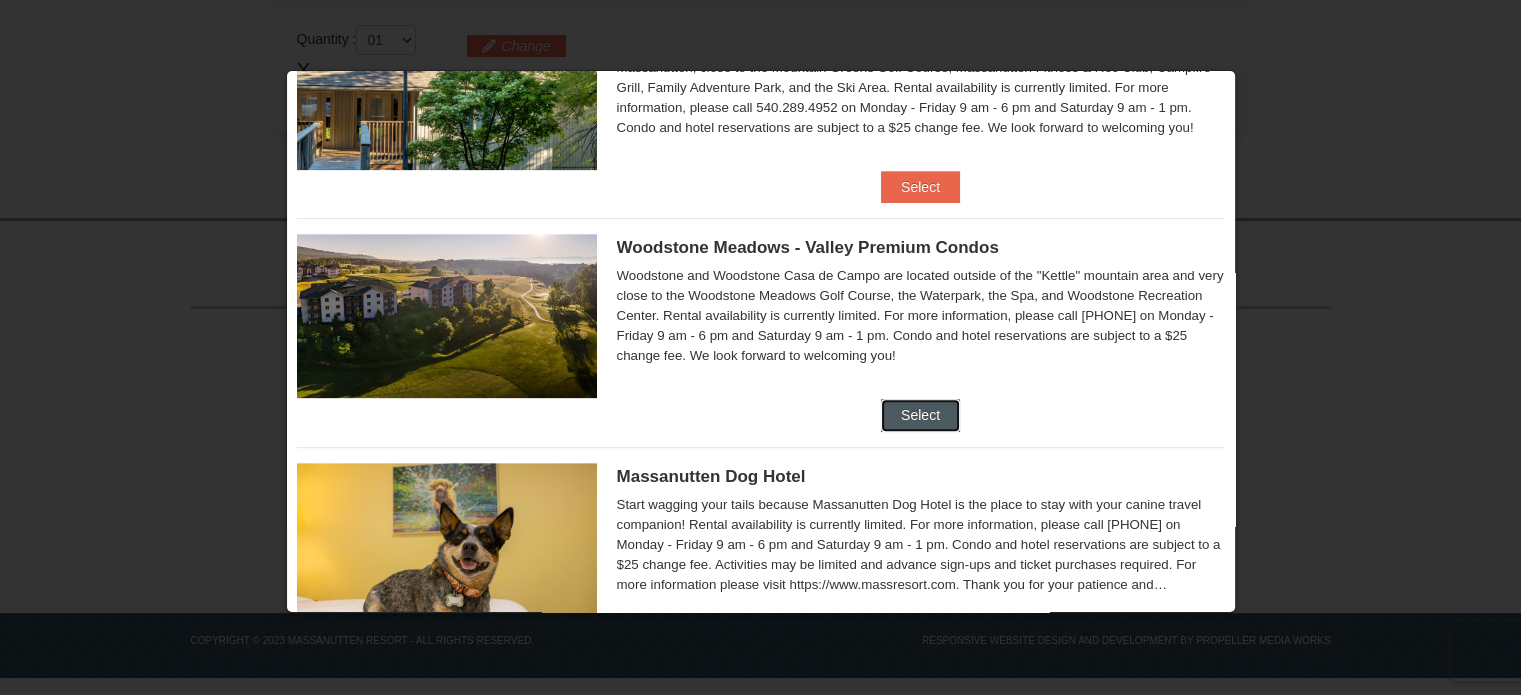 click on "Select" at bounding box center [920, 415] 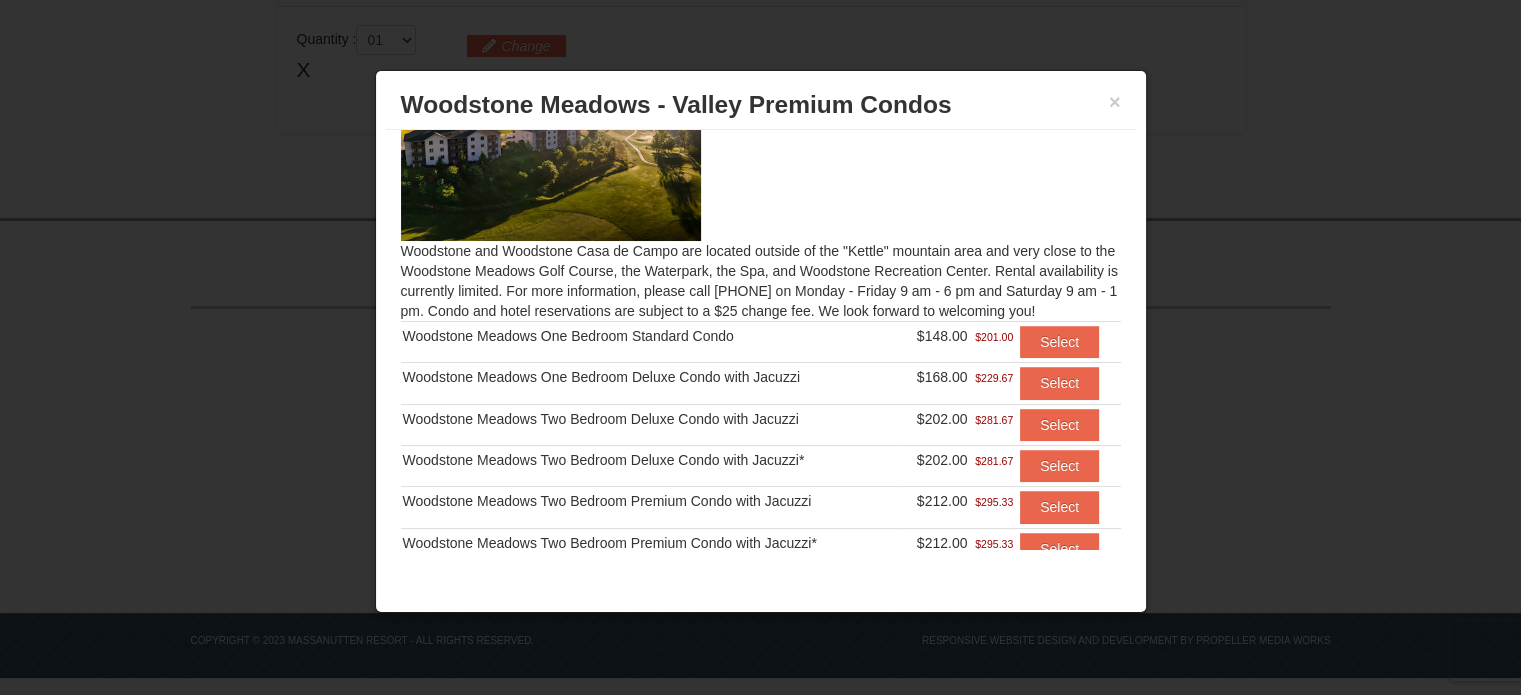 scroll, scrollTop: 67, scrollLeft: 0, axis: vertical 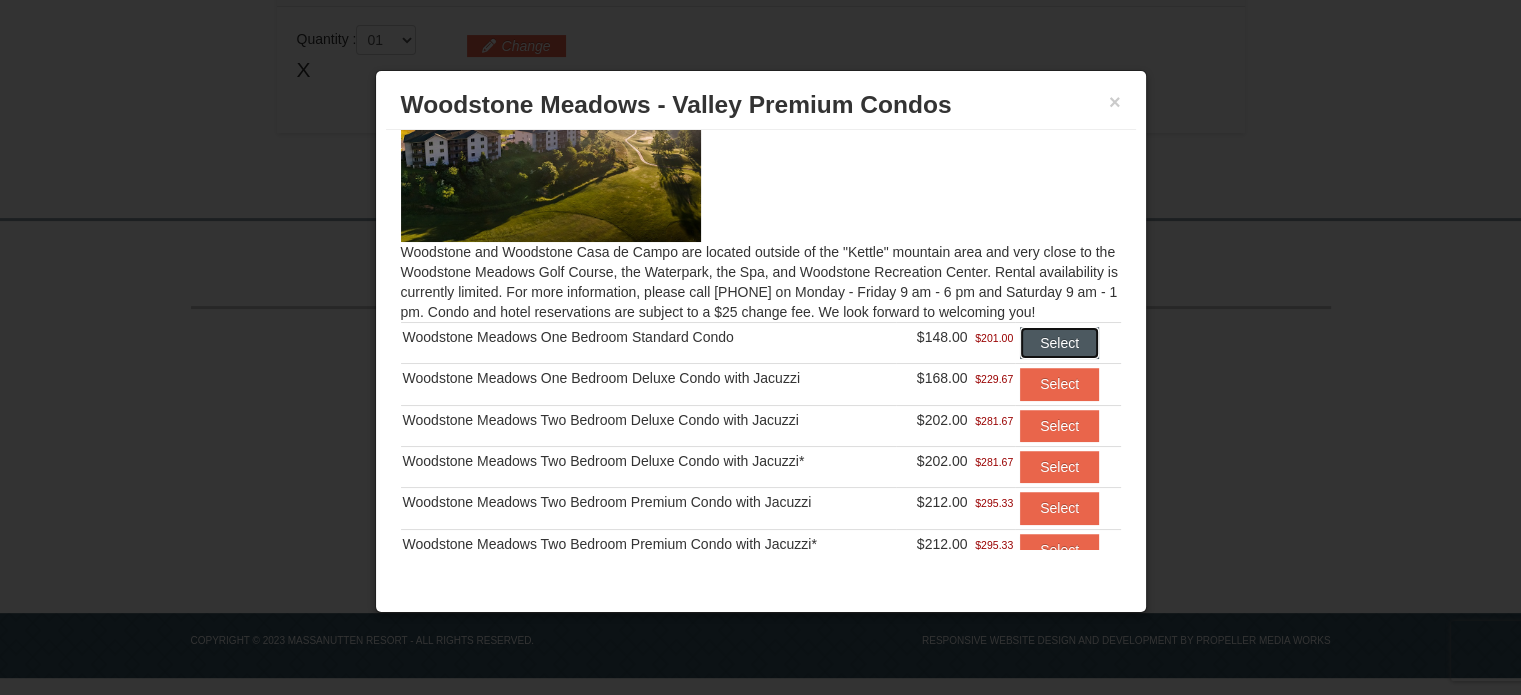 click on "Select" at bounding box center [1059, 343] 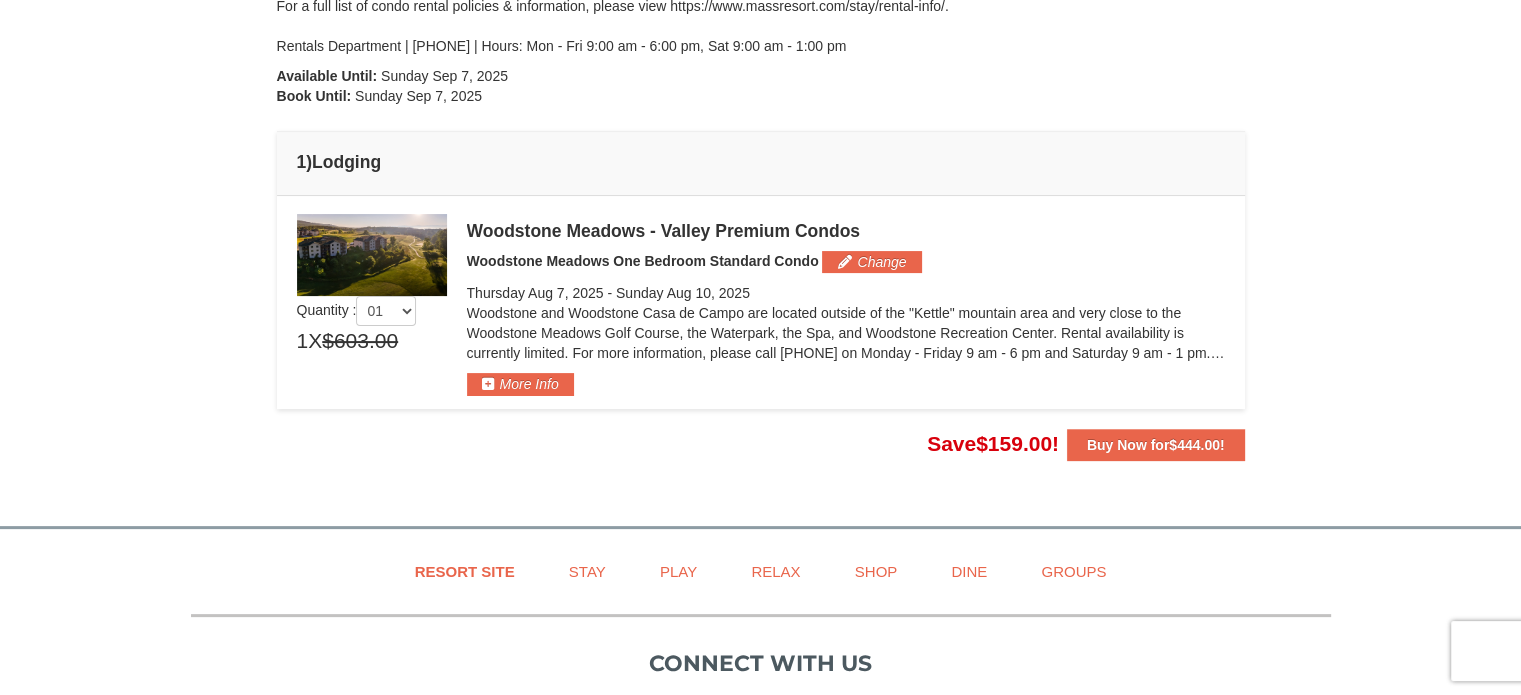 scroll, scrollTop: 400, scrollLeft: 0, axis: vertical 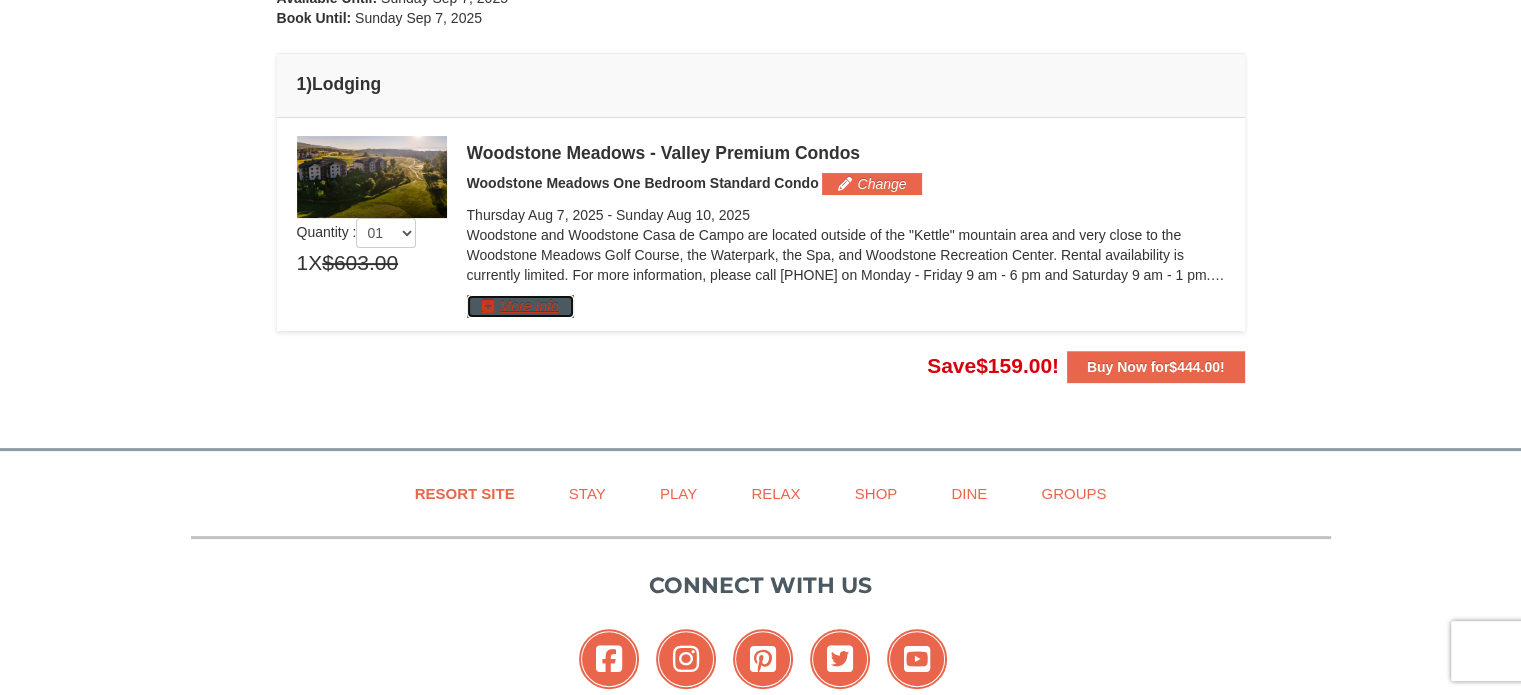 click on "More Info" at bounding box center (520, 306) 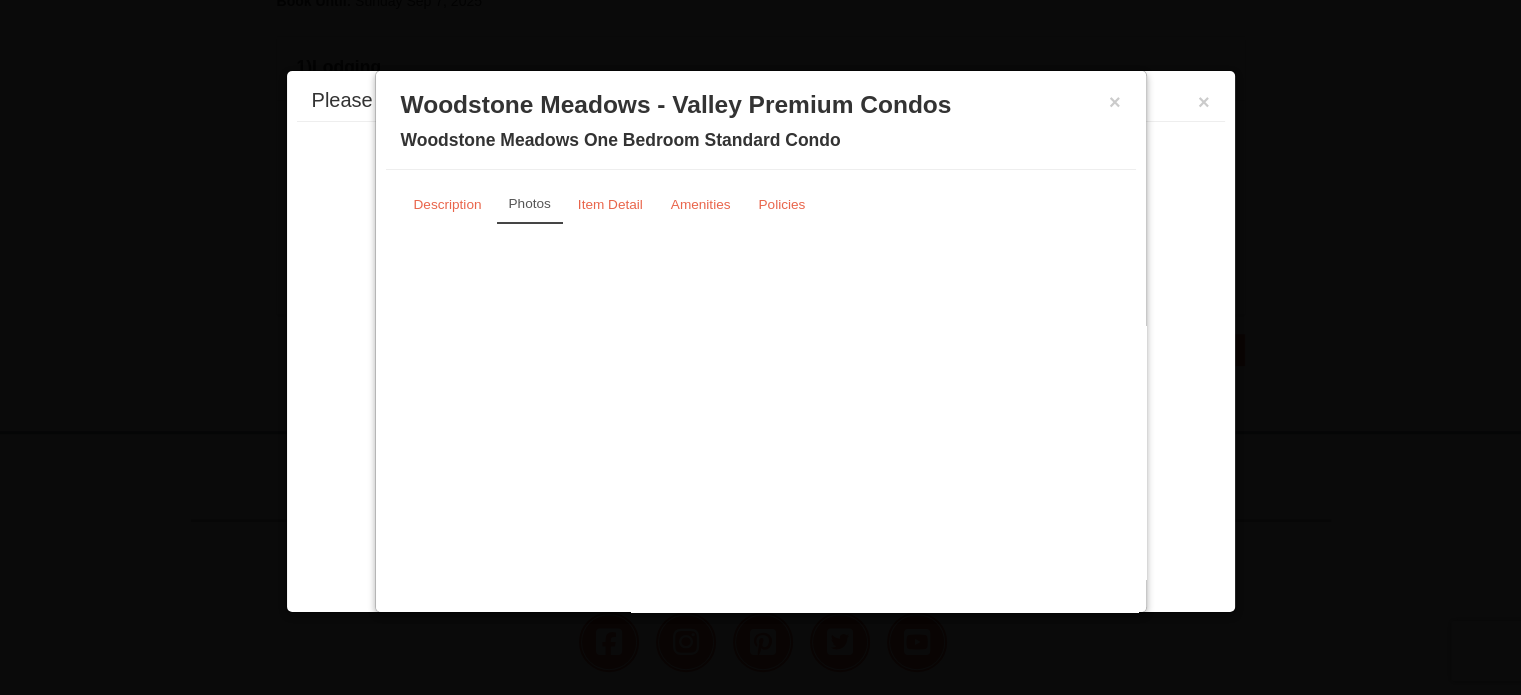 scroll, scrollTop: 523, scrollLeft: 0, axis: vertical 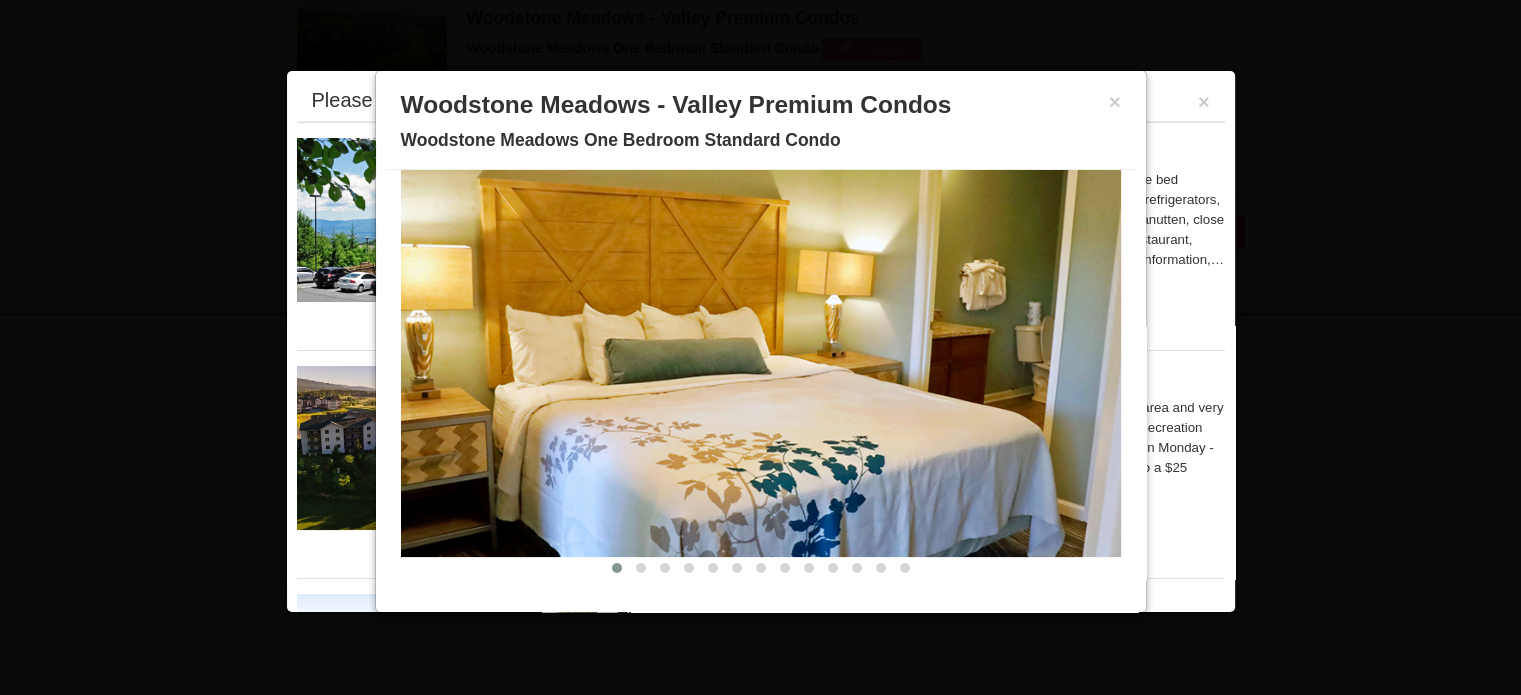 click at bounding box center [761, 360] 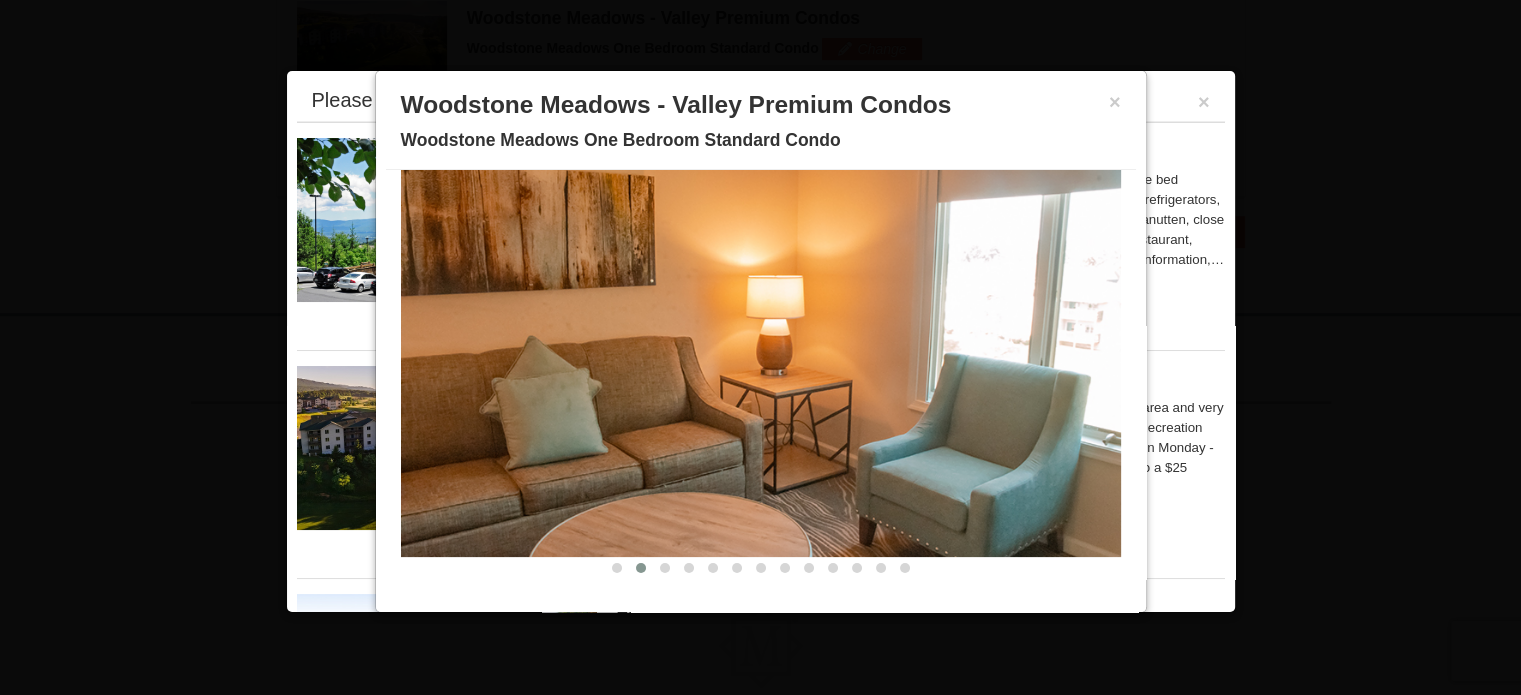 drag, startPoint x: 793, startPoint y: 370, endPoint x: 756, endPoint y: 370, distance: 37 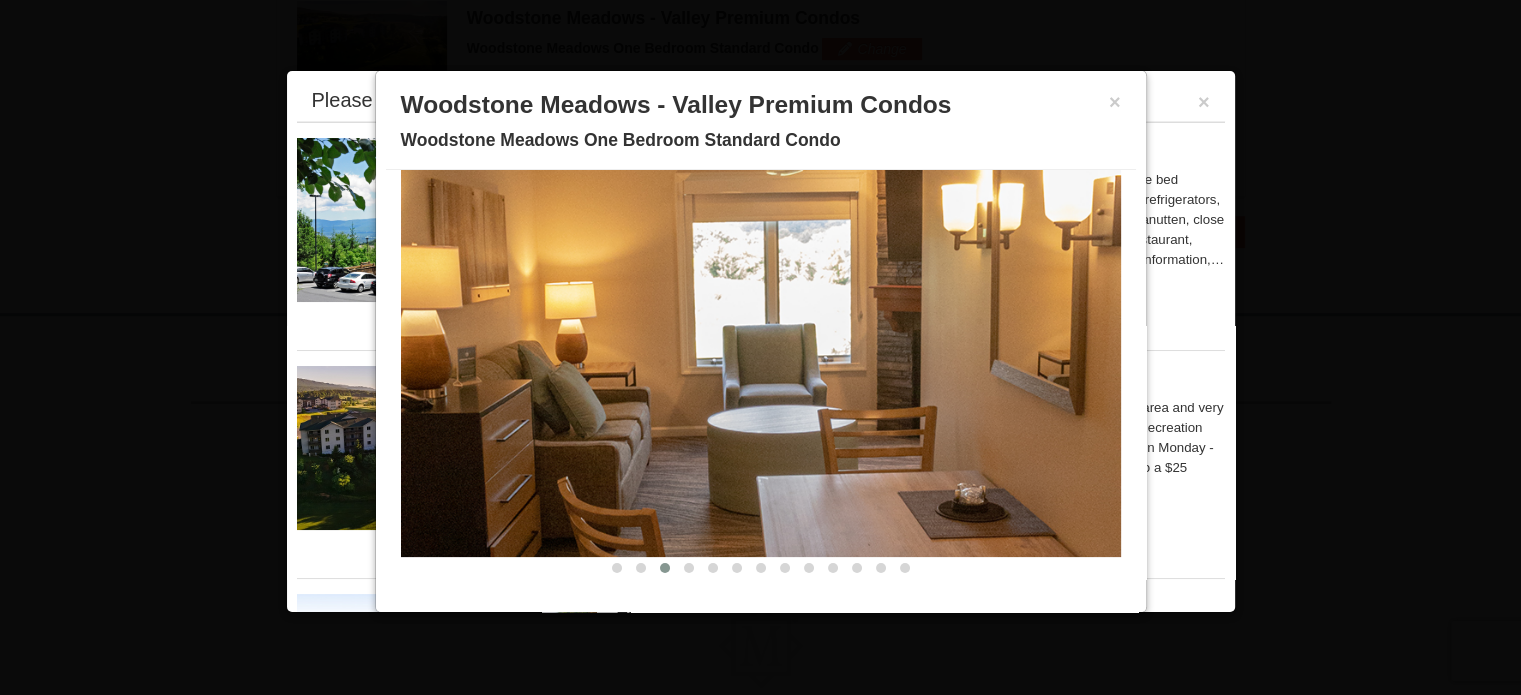 drag, startPoint x: 881, startPoint y: 362, endPoint x: 864, endPoint y: 362, distance: 17 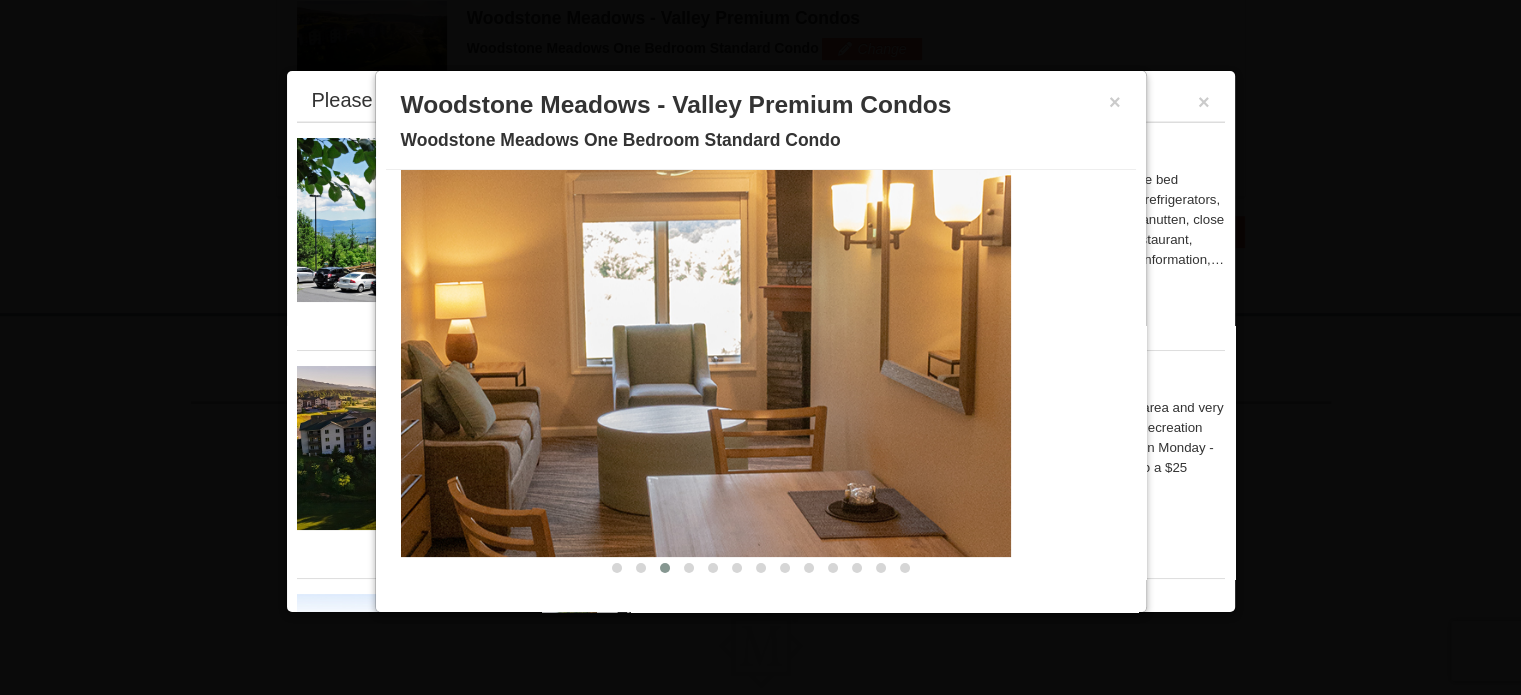 drag, startPoint x: 839, startPoint y: 357, endPoint x: 638, endPoint y: 333, distance: 202.42776 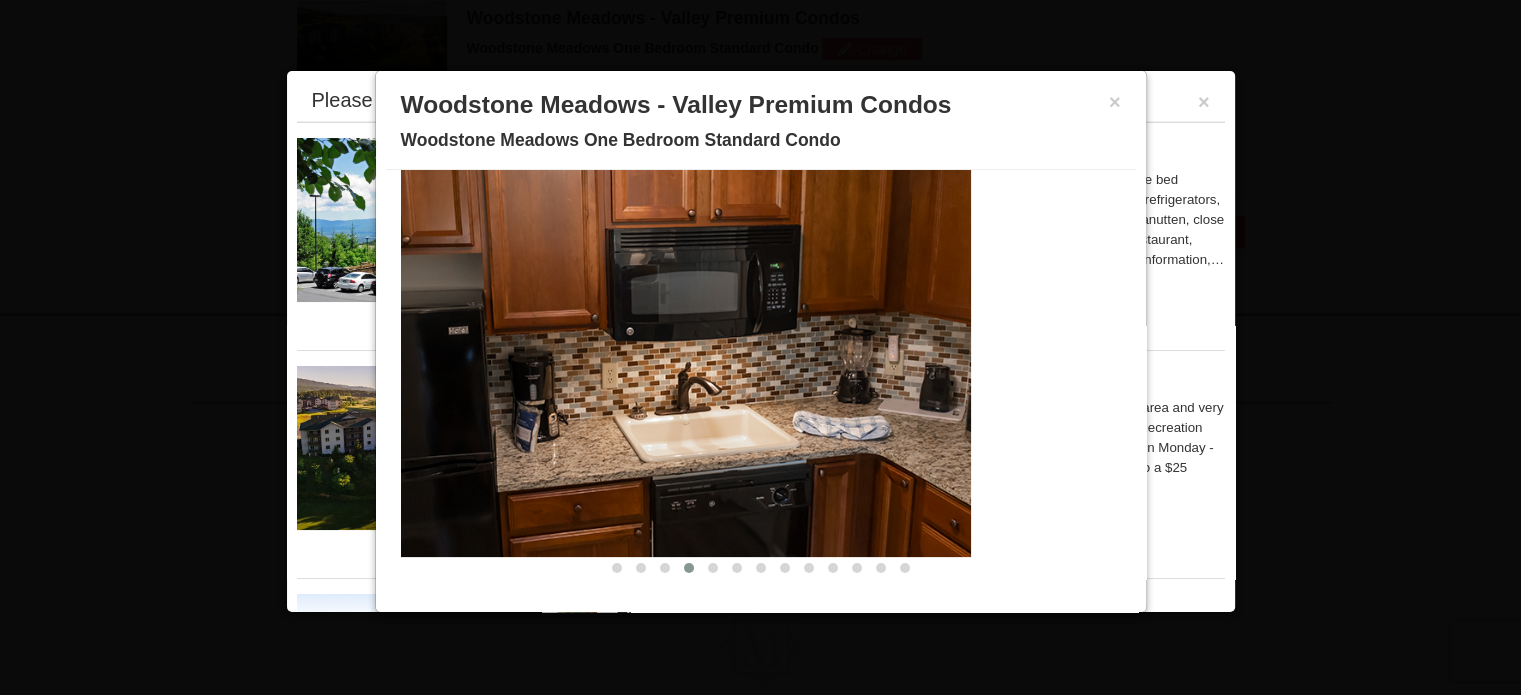 drag, startPoint x: 998, startPoint y: 331, endPoint x: 800, endPoint y: 329, distance: 198.0101 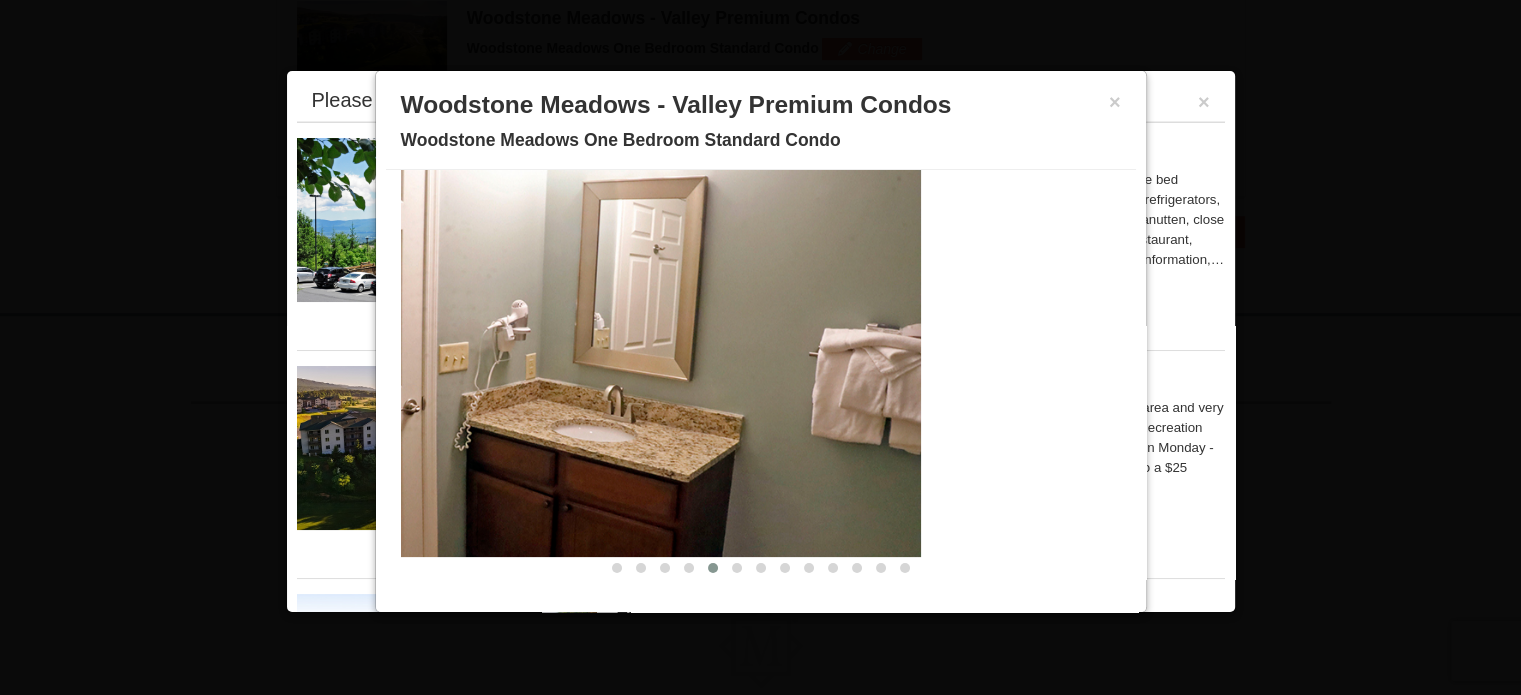 drag, startPoint x: 862, startPoint y: 331, endPoint x: 735, endPoint y: 310, distance: 128.72452 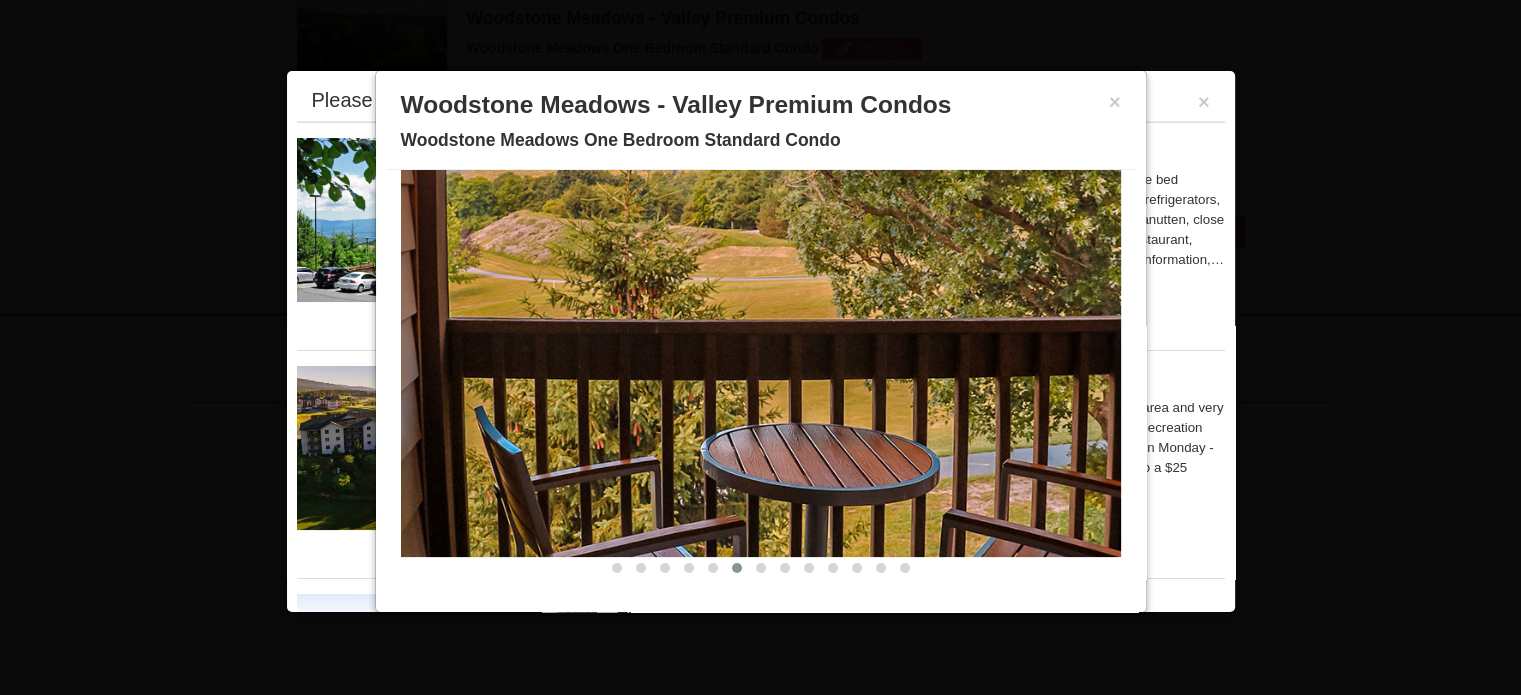 drag, startPoint x: 993, startPoint y: 318, endPoint x: 707, endPoint y: 318, distance: 286 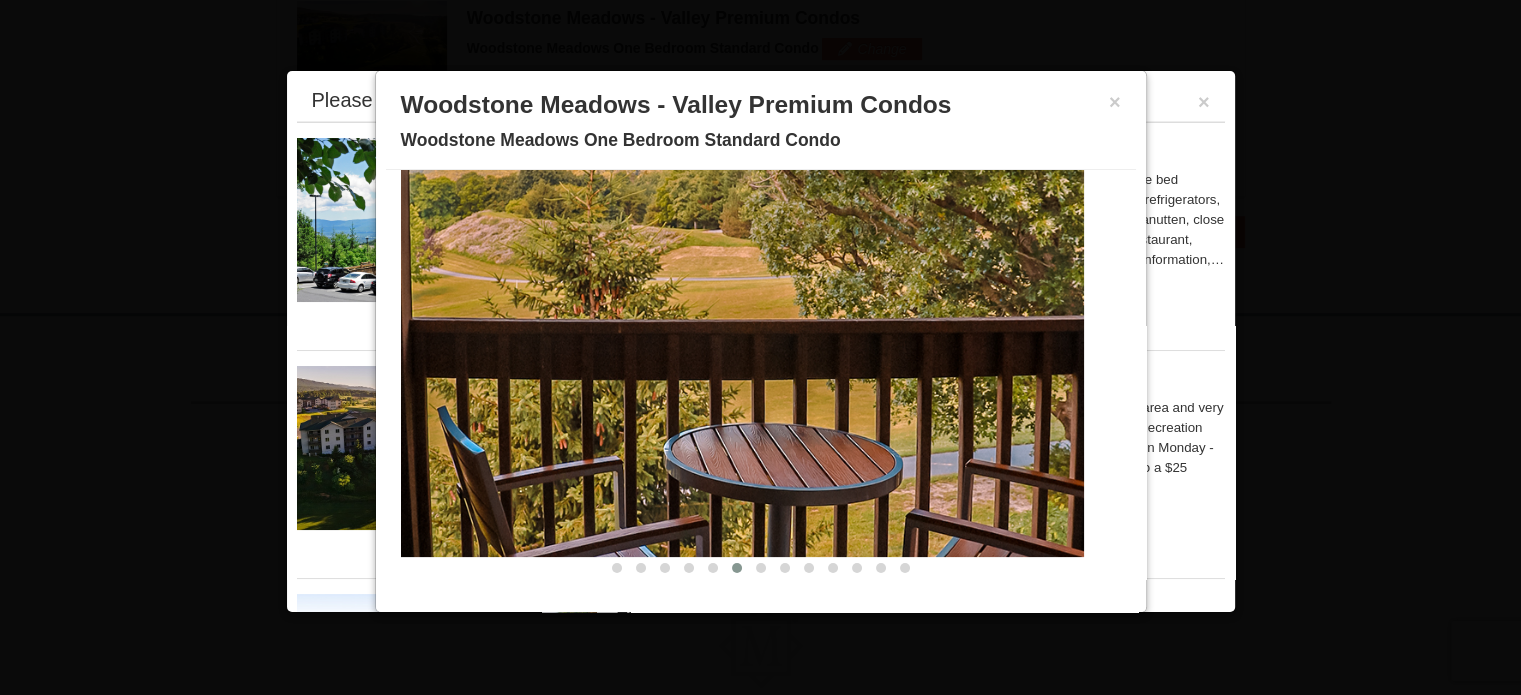drag, startPoint x: 1038, startPoint y: 355, endPoint x: 901, endPoint y: 343, distance: 137.52454 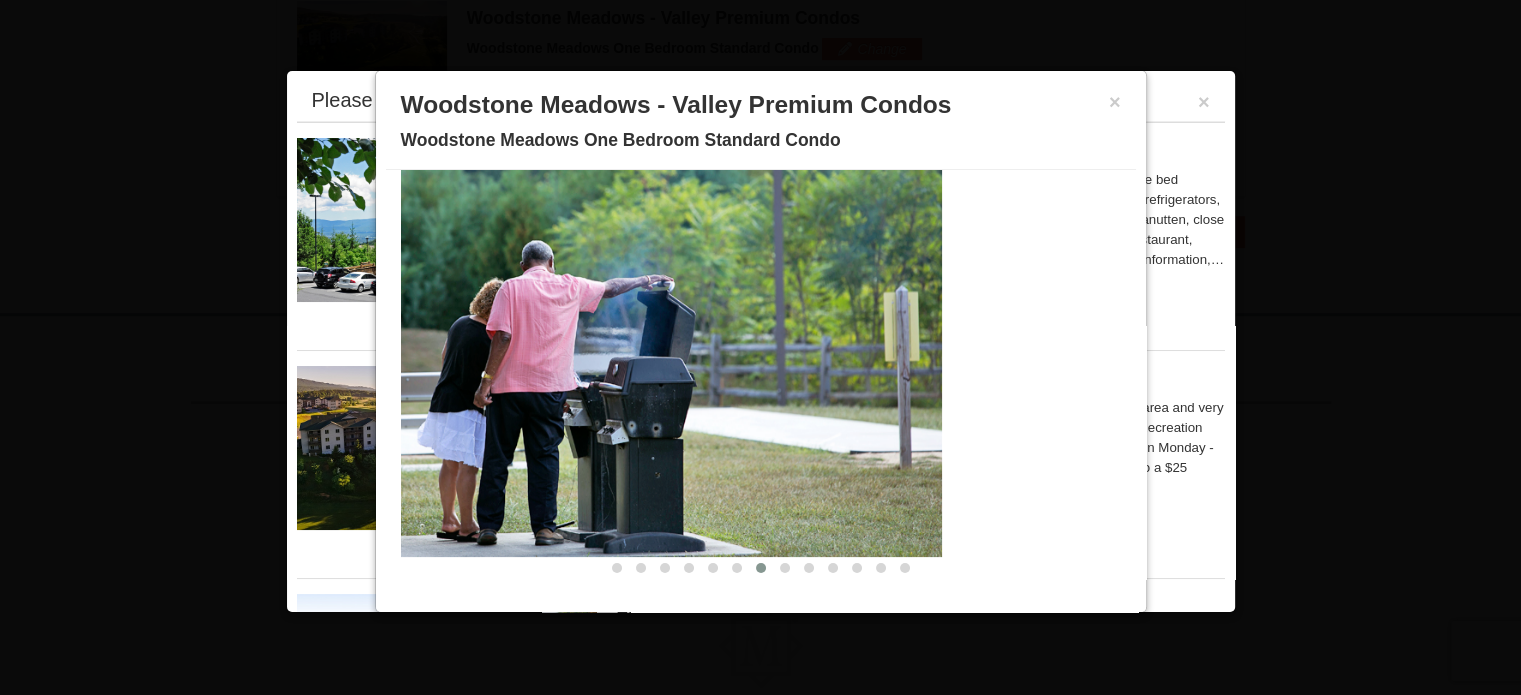 drag, startPoint x: 1032, startPoint y: 369, endPoint x: 852, endPoint y: 347, distance: 181.33946 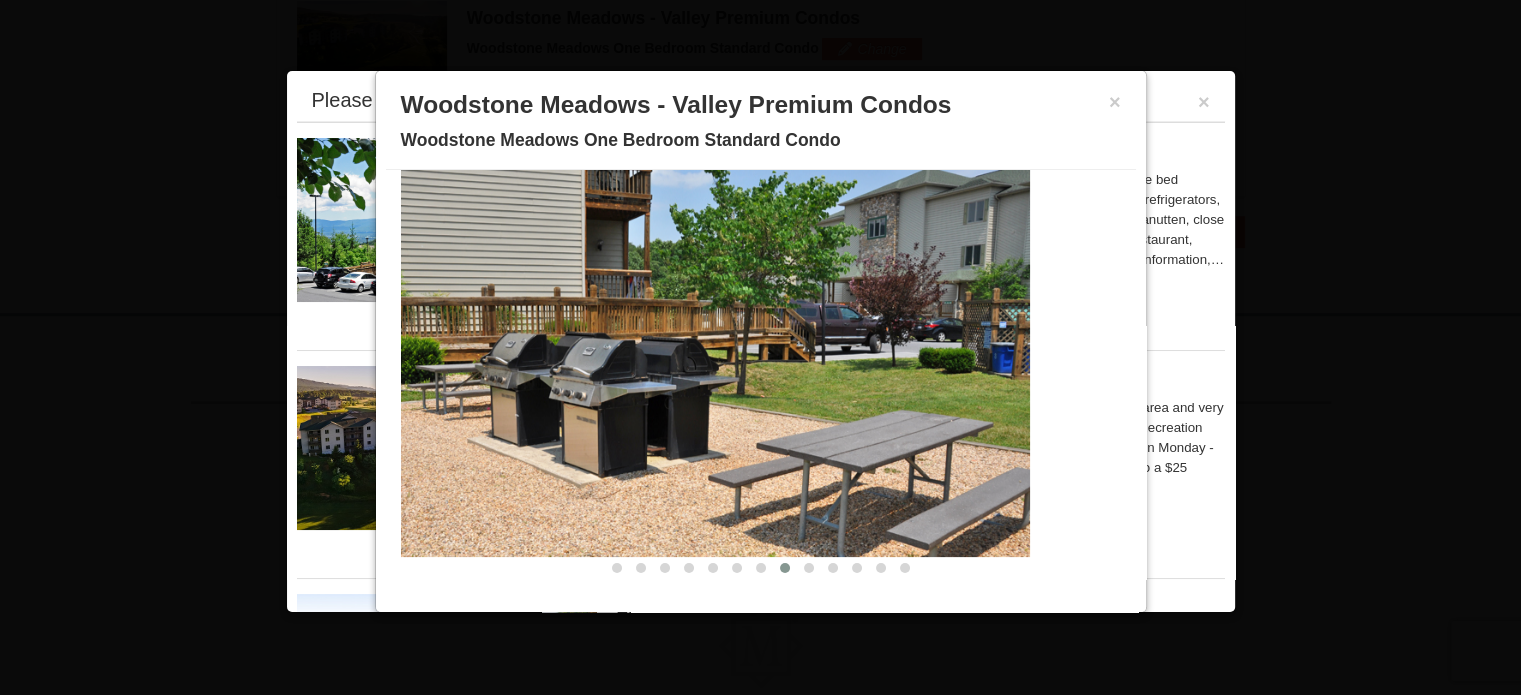 drag, startPoint x: 964, startPoint y: 392, endPoint x: 804, endPoint y: 386, distance: 160.11246 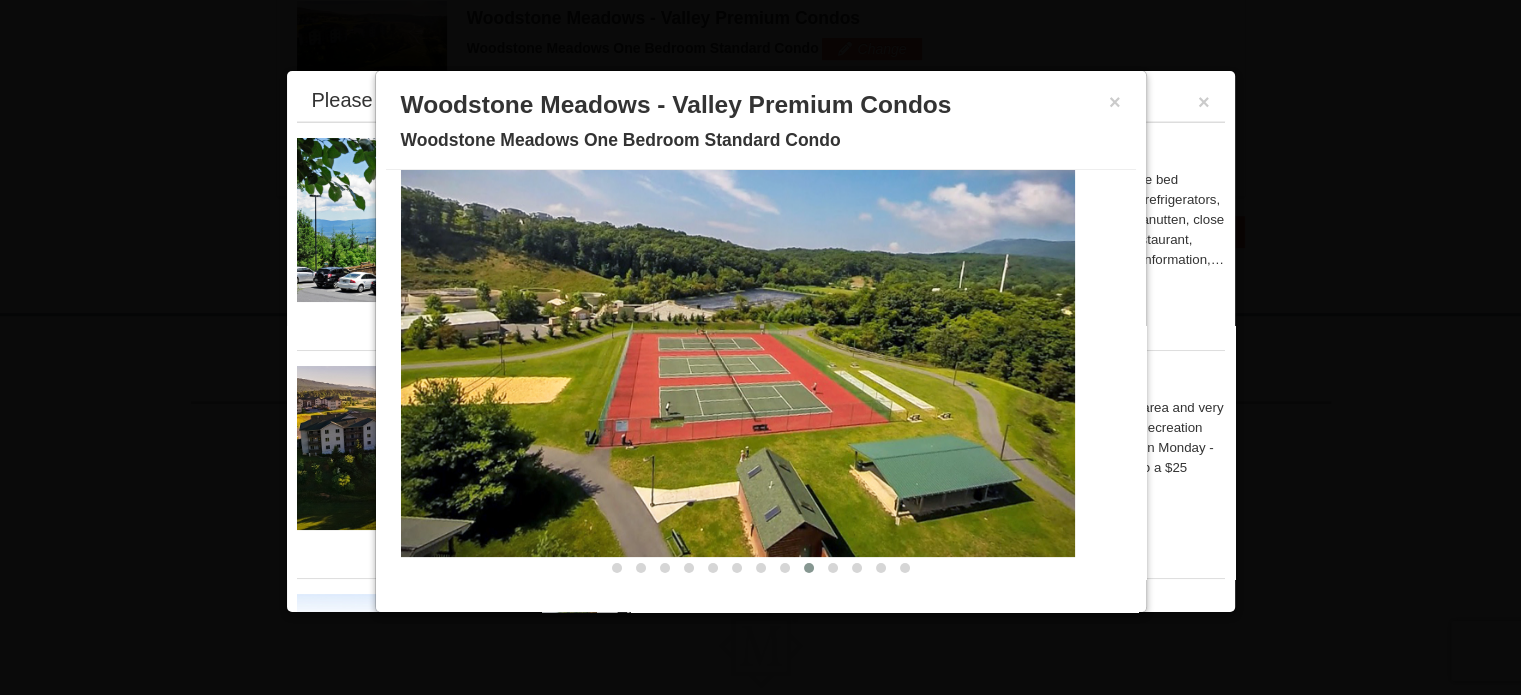 drag, startPoint x: 924, startPoint y: 401, endPoint x: 736, endPoint y: 386, distance: 188.59746 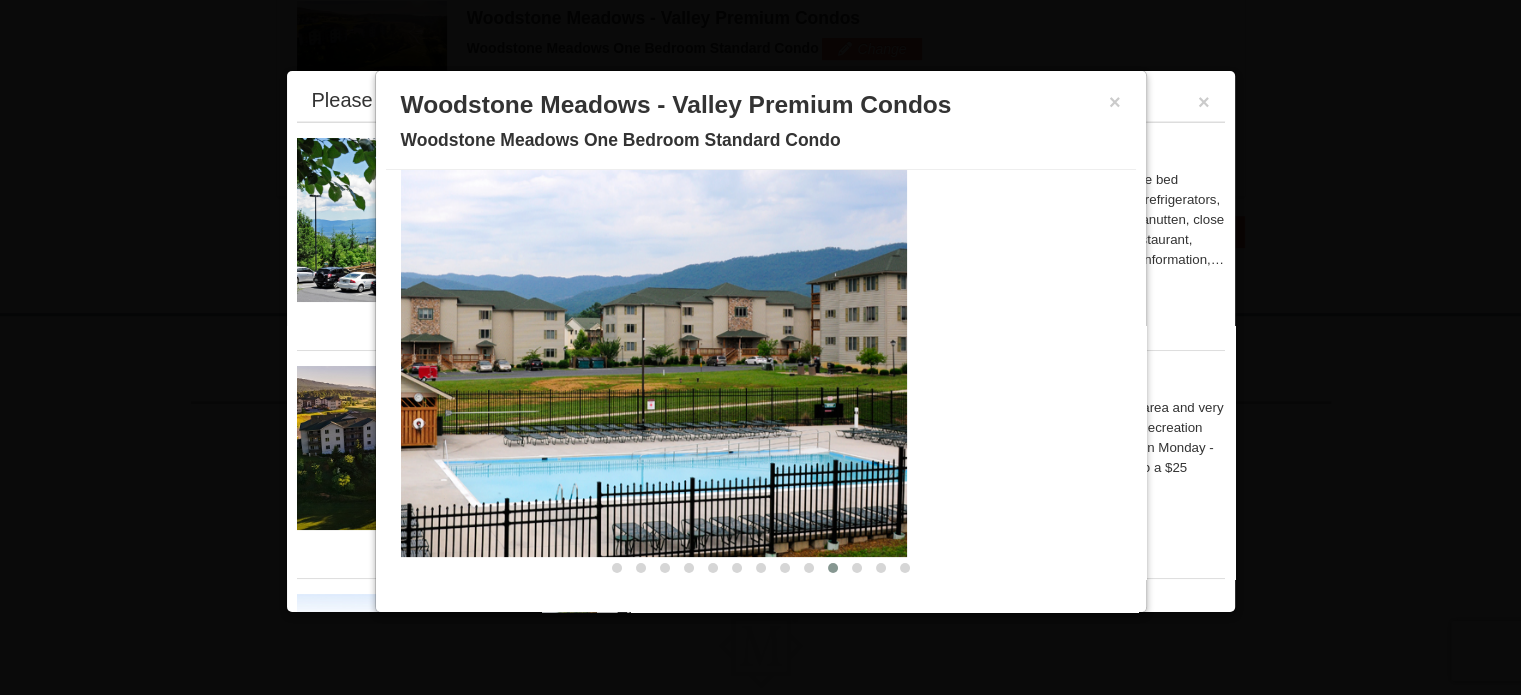drag, startPoint x: 1020, startPoint y: 380, endPoint x: 764, endPoint y: 342, distance: 258.80493 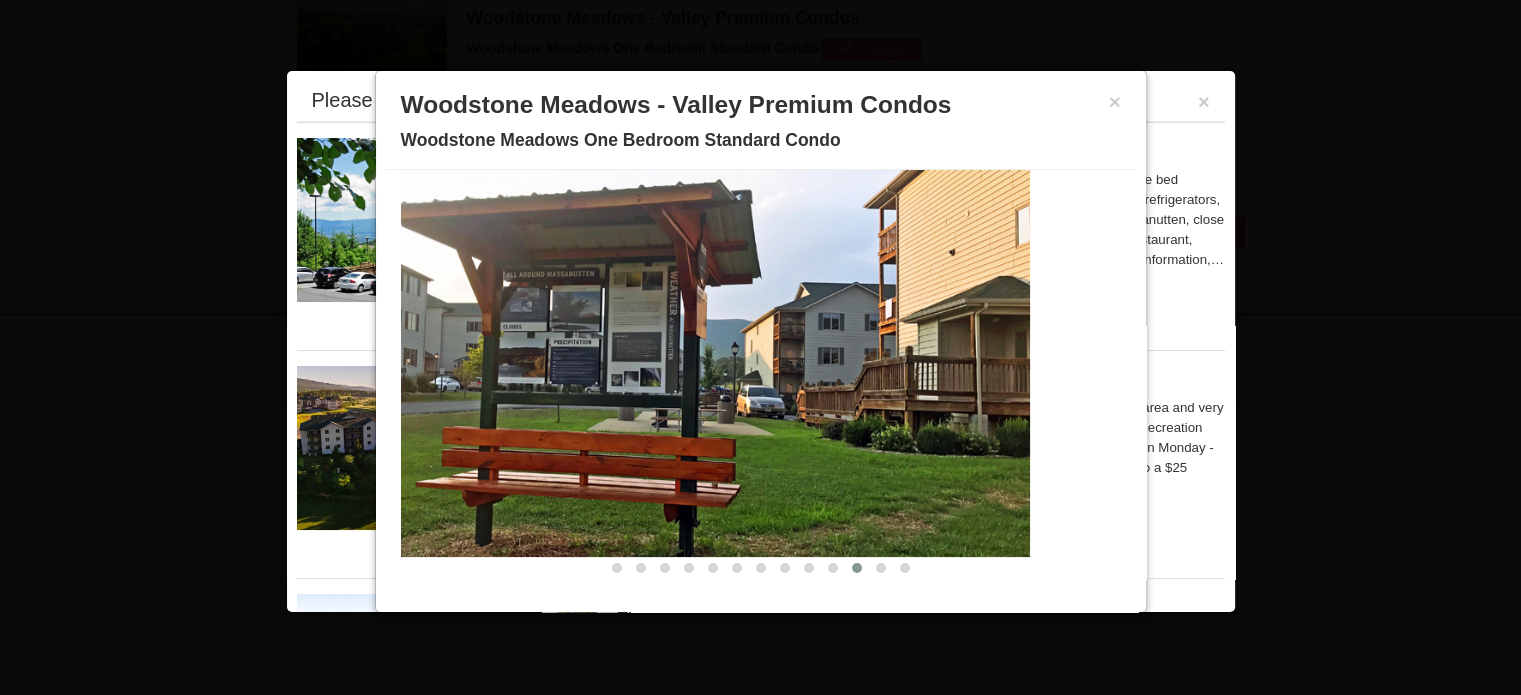 drag, startPoint x: 851, startPoint y: 357, endPoint x: 688, endPoint y: 336, distance: 164.3472 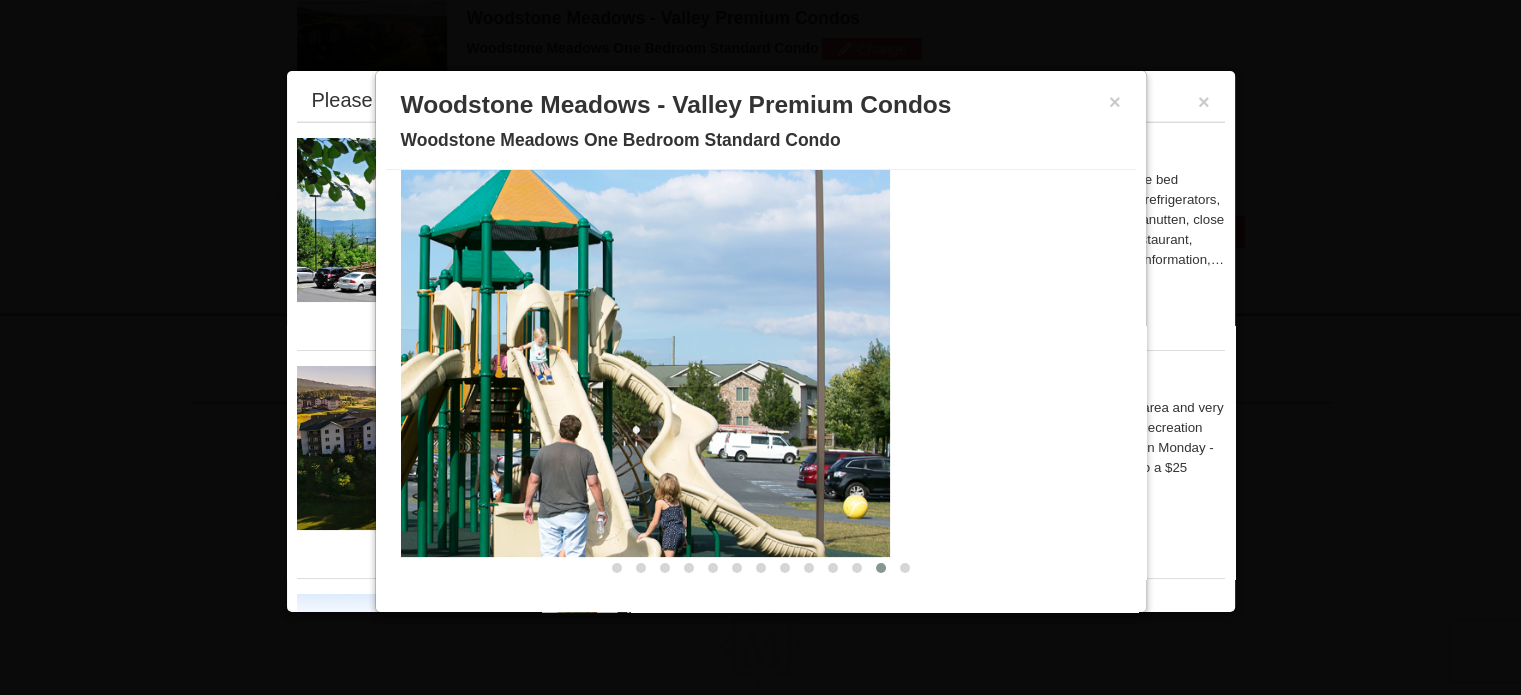 drag, startPoint x: 889, startPoint y: 349, endPoint x: 639, endPoint y: 325, distance: 251.14935 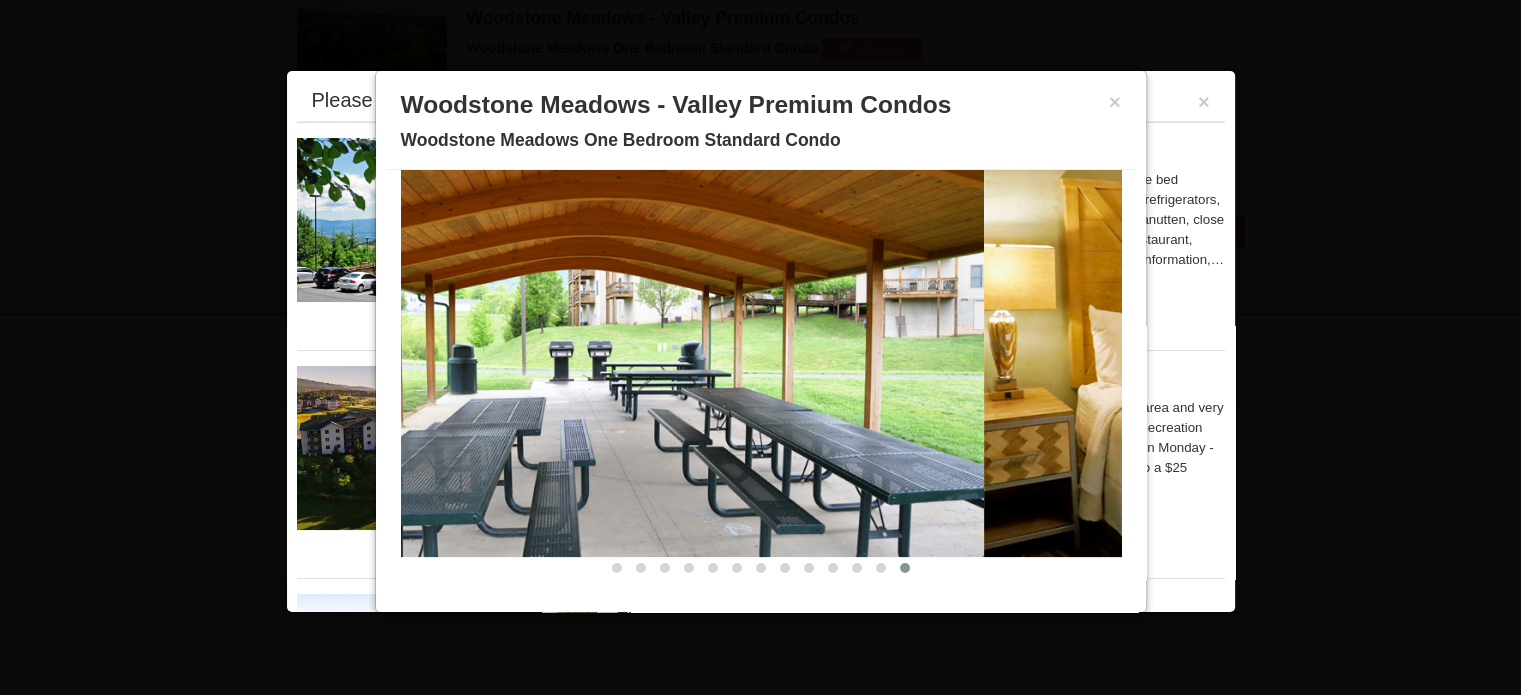 drag, startPoint x: 989, startPoint y: 349, endPoint x: 732, endPoint y: 364, distance: 257.43738 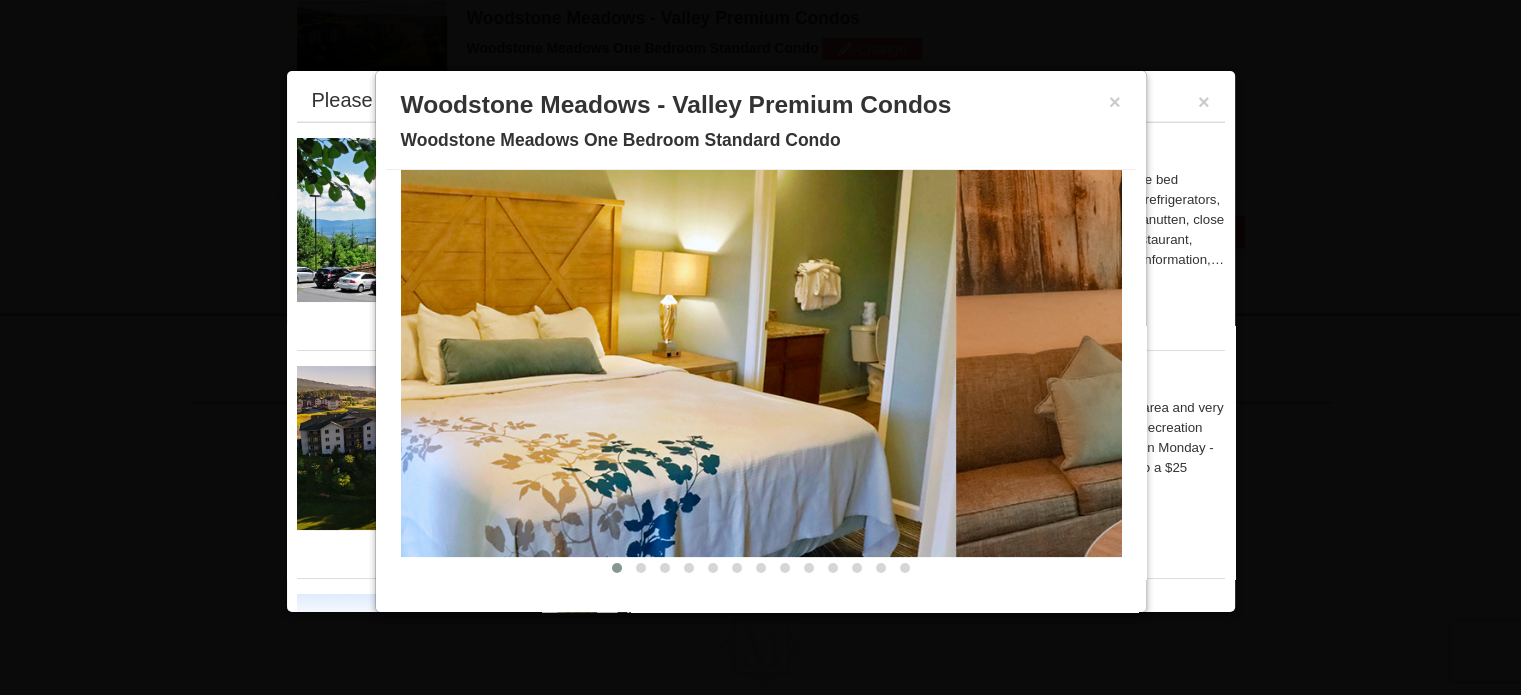 drag, startPoint x: 880, startPoint y: 399, endPoint x: 679, endPoint y: 371, distance: 202.94087 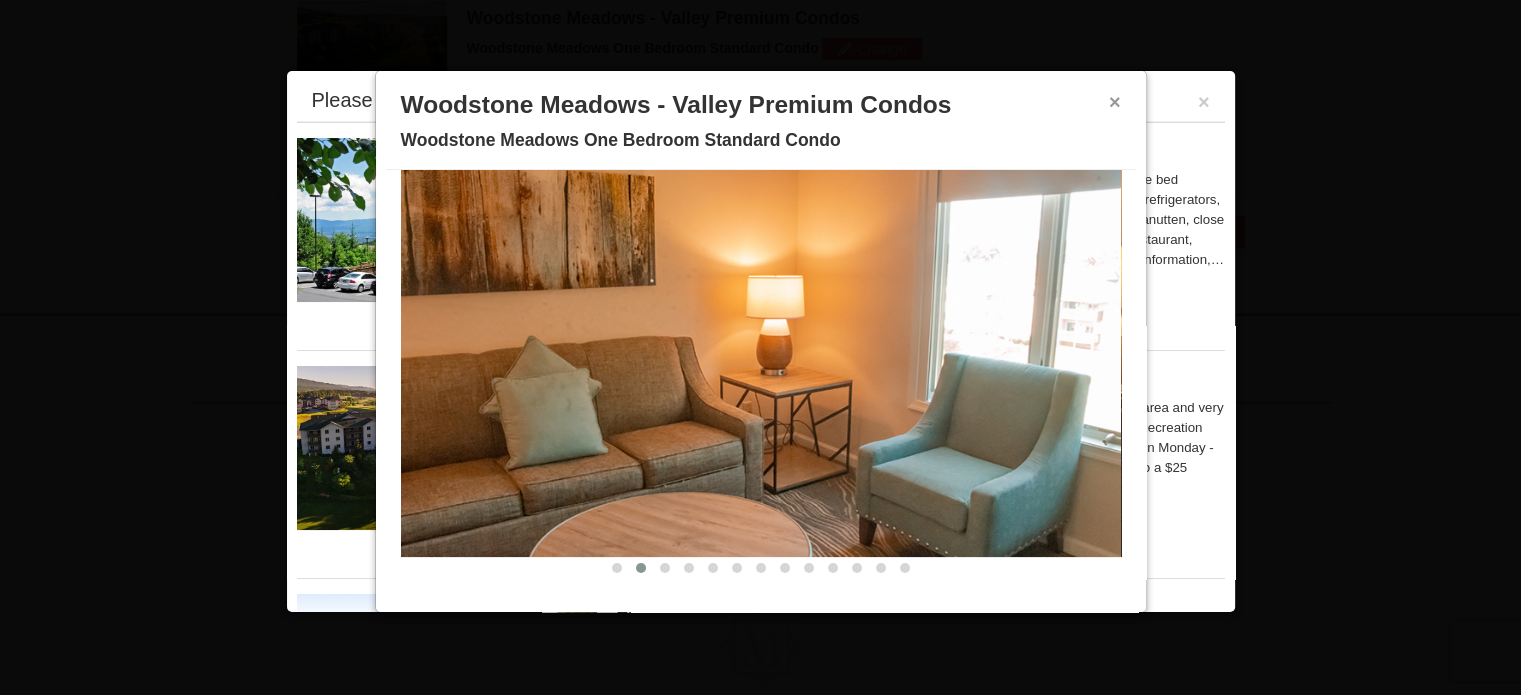 click on "×" at bounding box center [1115, 102] 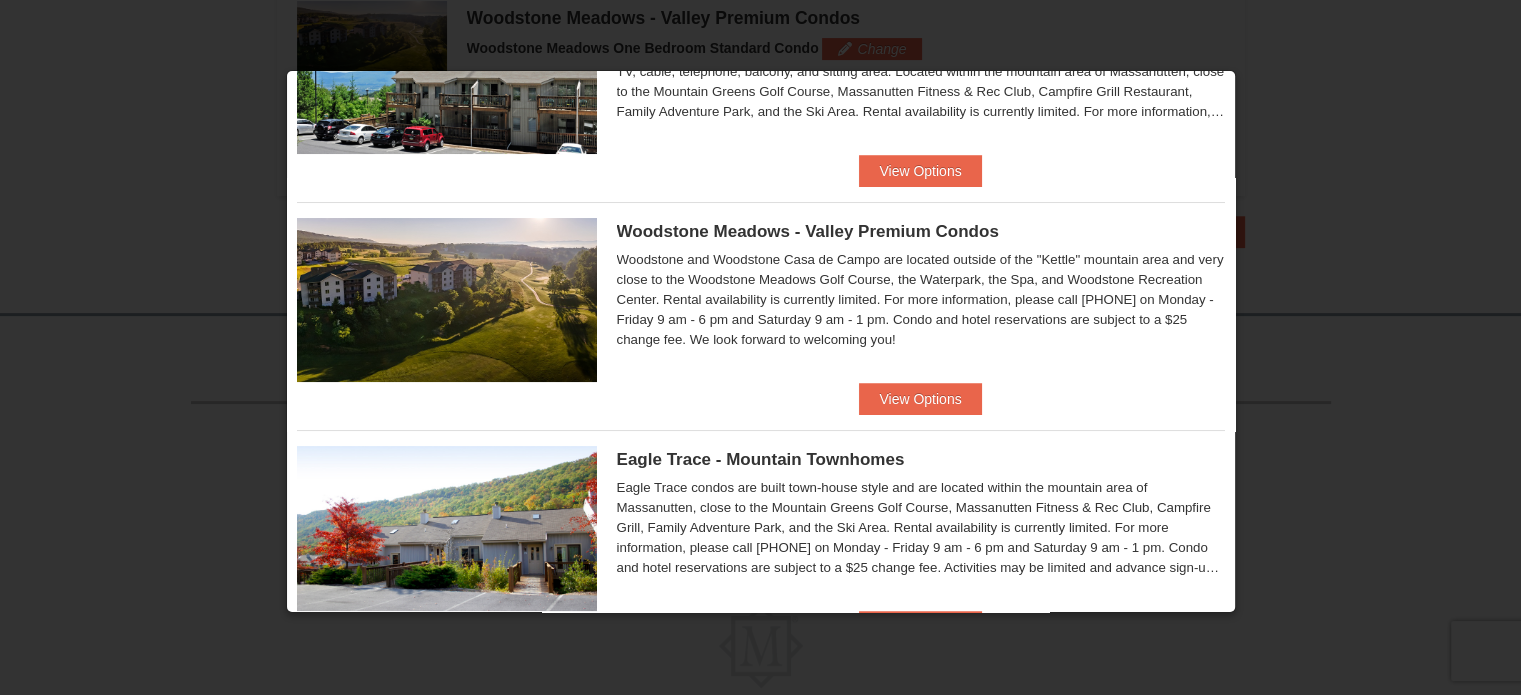 scroll, scrollTop: 143, scrollLeft: 0, axis: vertical 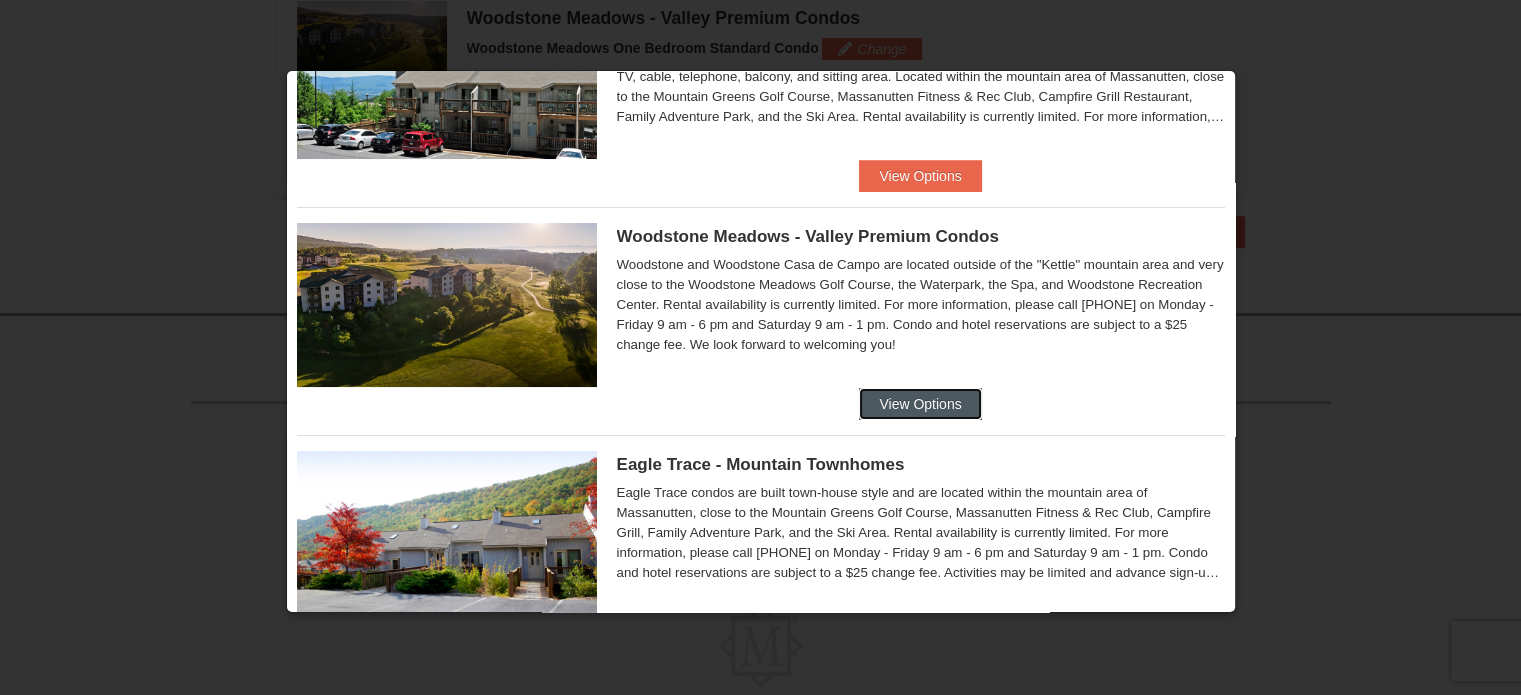 click on "View Options" at bounding box center (920, 404) 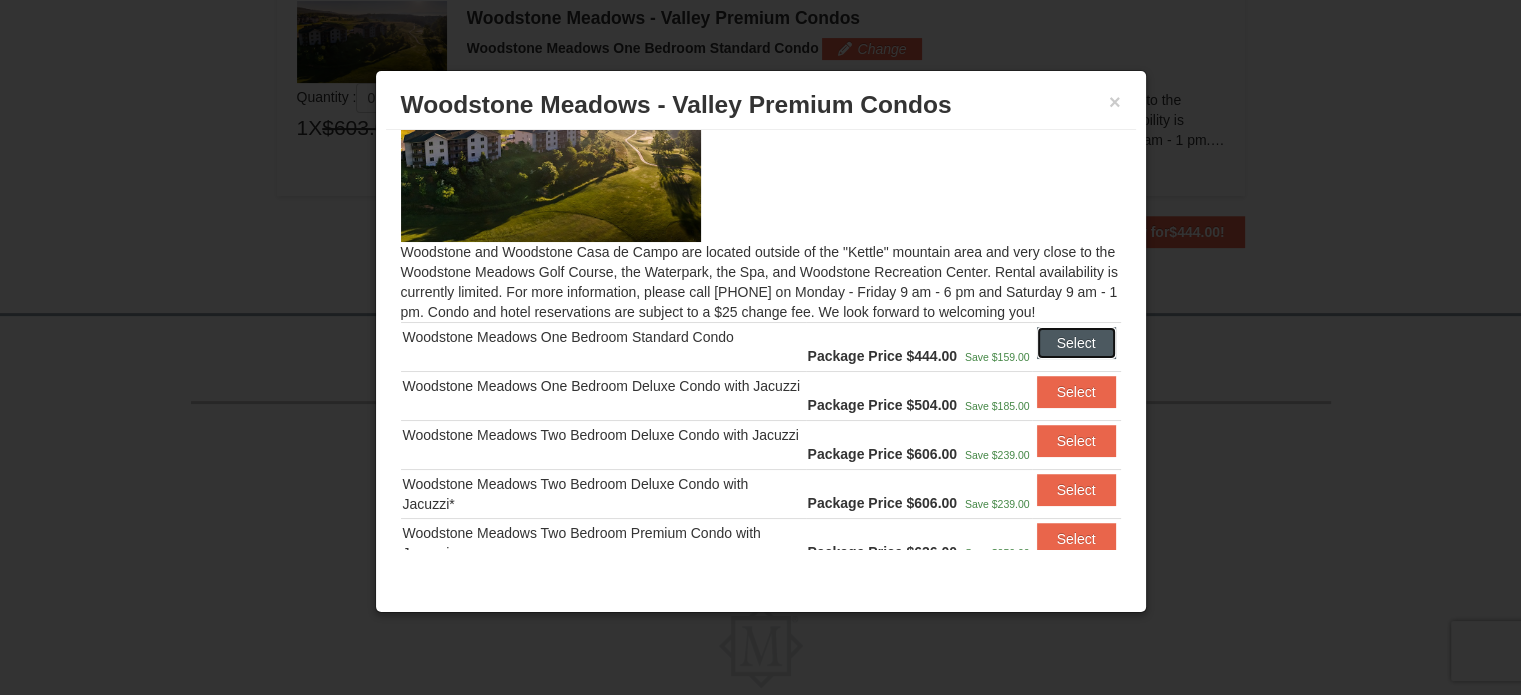 click on "Select" at bounding box center (1076, 343) 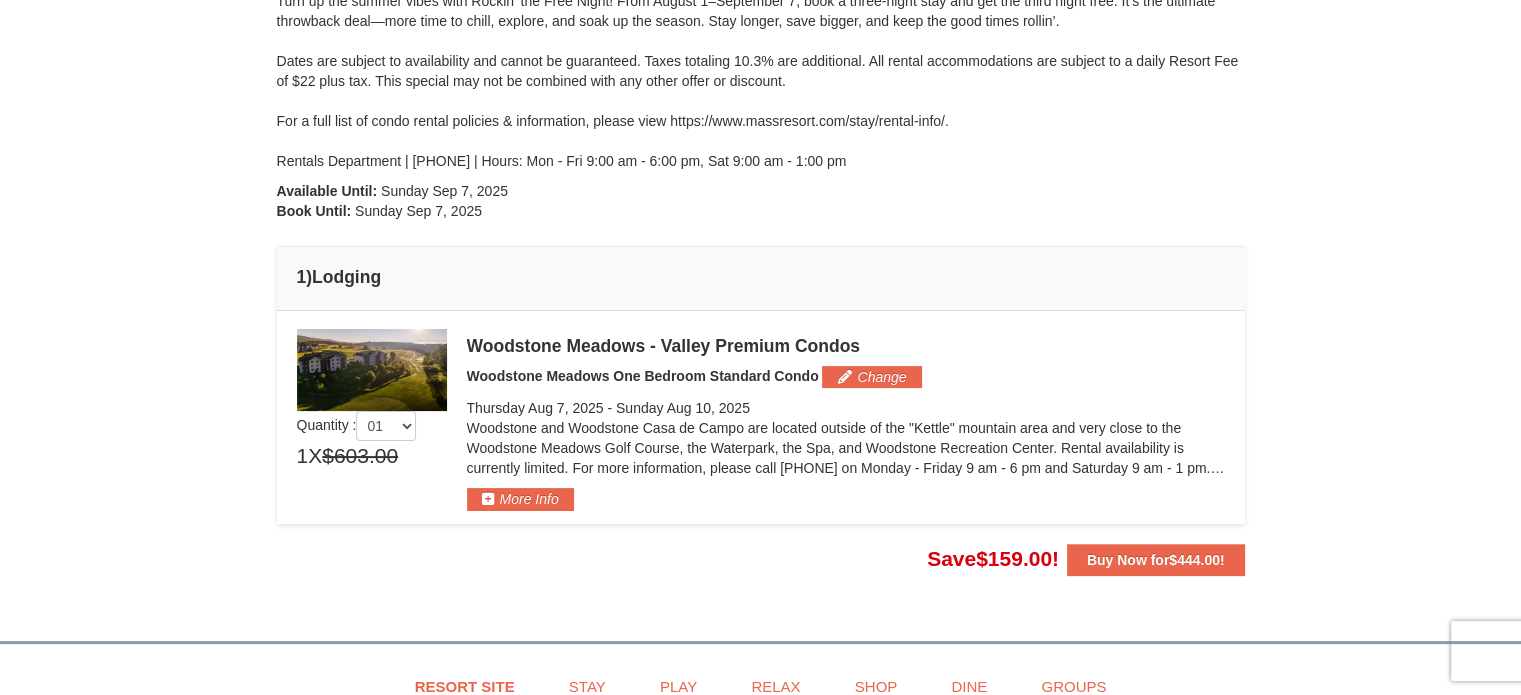 scroll, scrollTop: 289, scrollLeft: 0, axis: vertical 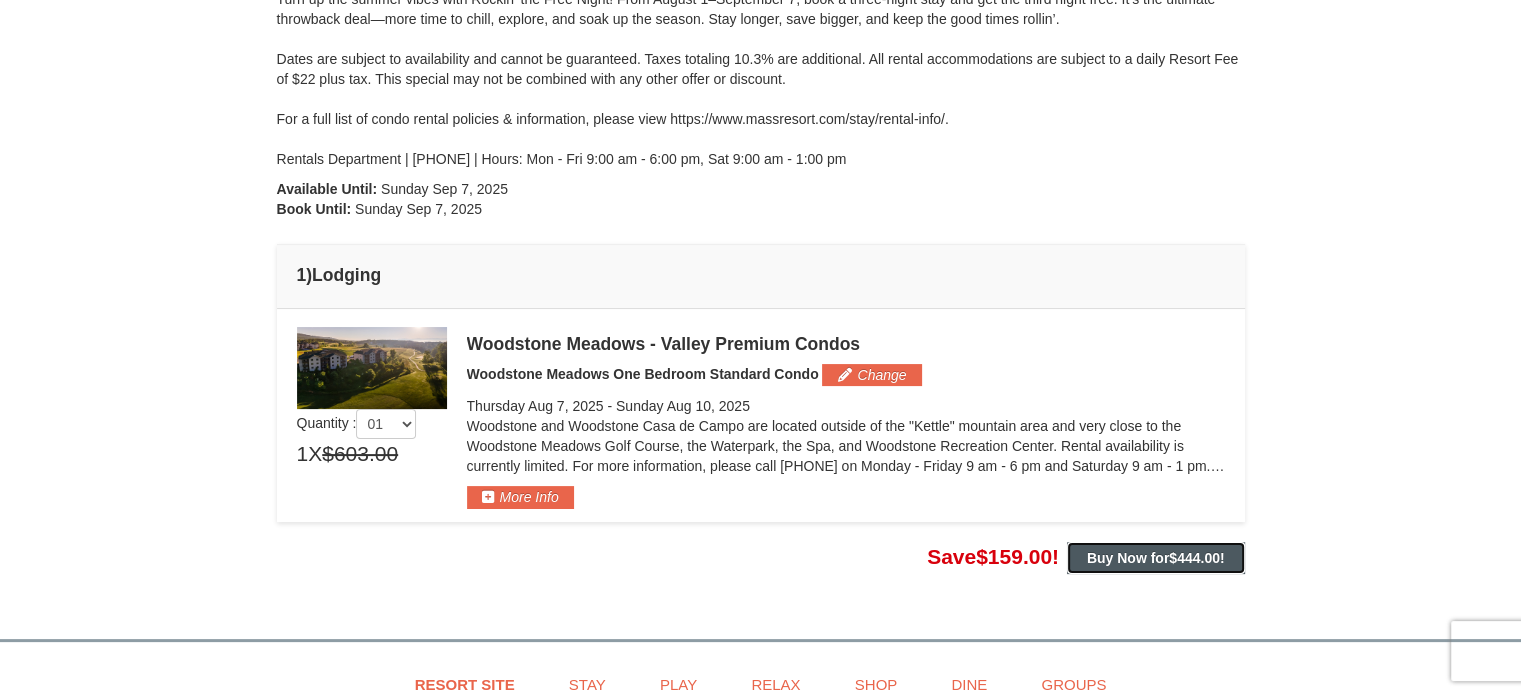 click on "$444.00" at bounding box center [1194, 558] 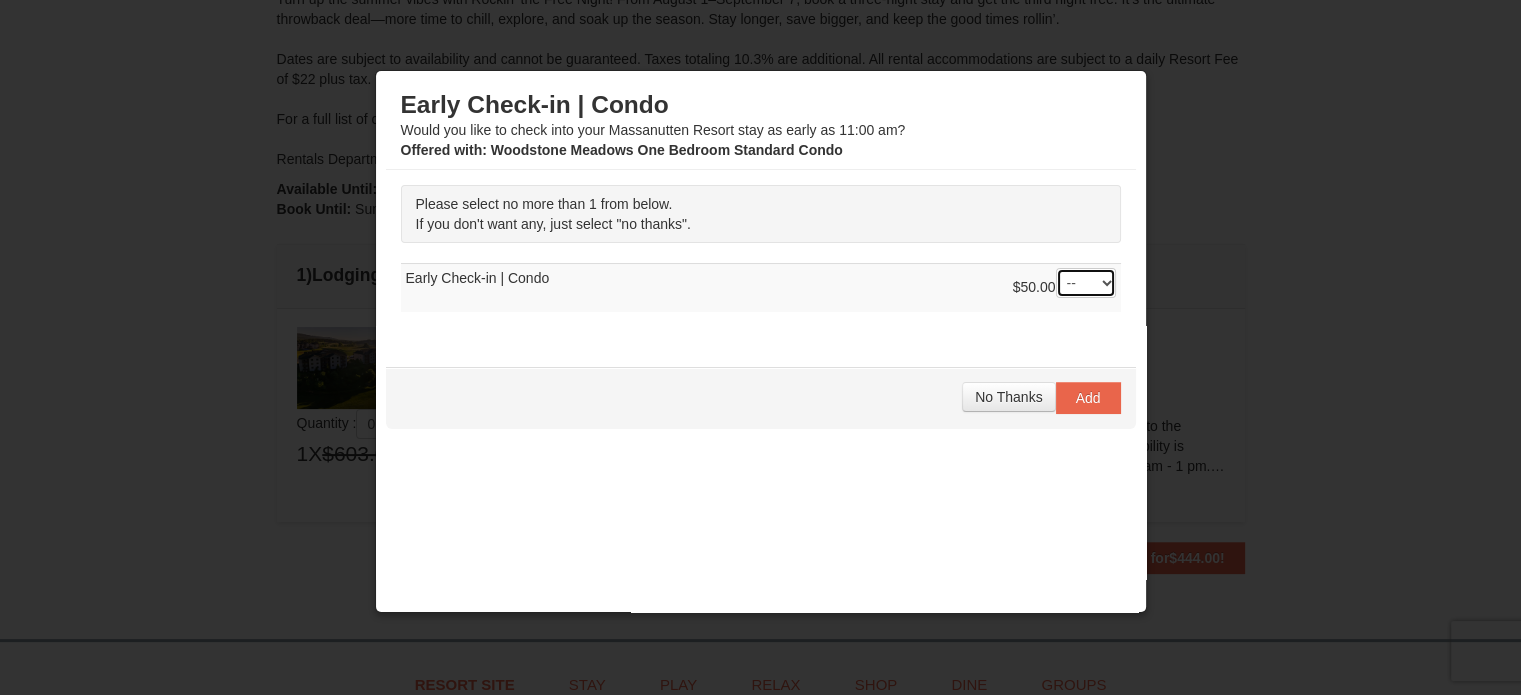 click on "--
01" at bounding box center [1086, 283] 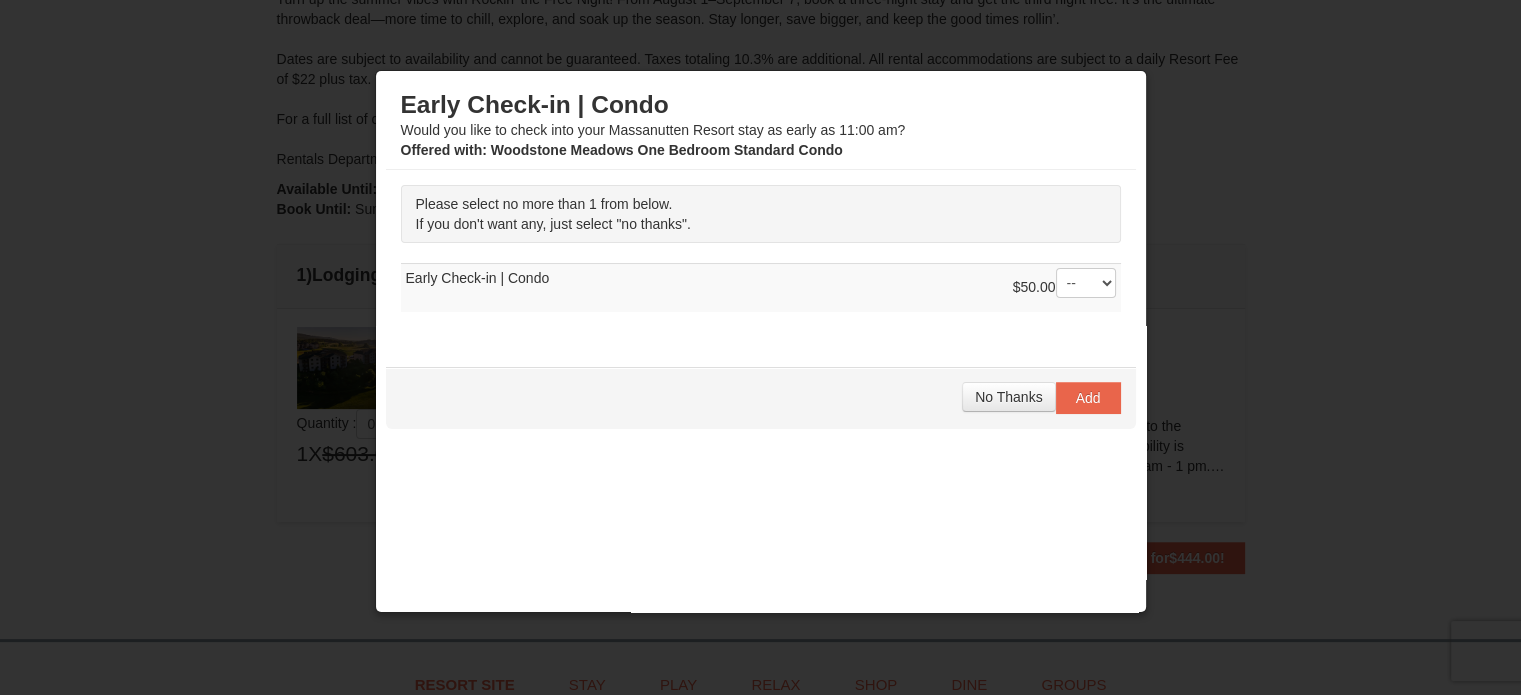 click on "Please select no more than 1 from below.
If you don't want any, just select "no thanks"." at bounding box center [761, 214] 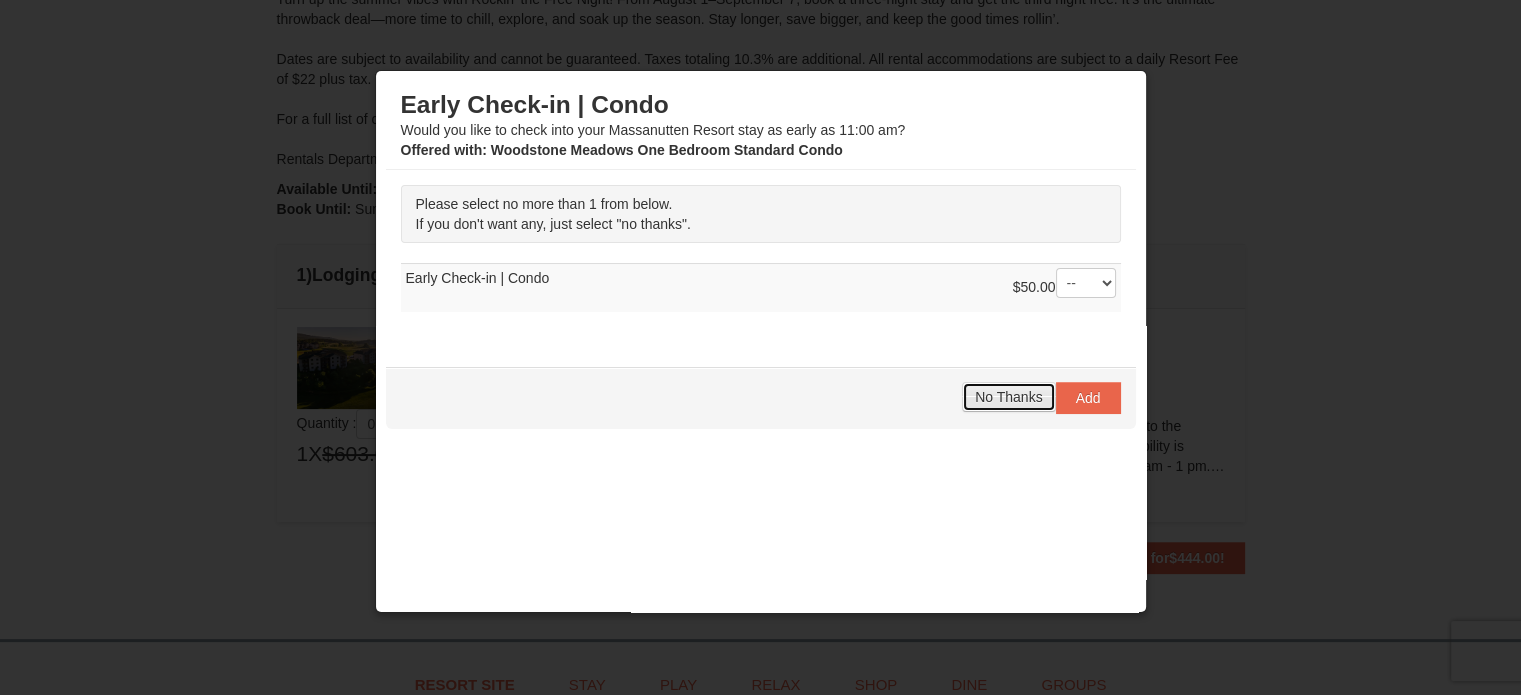 click on "No Thanks" at bounding box center [1008, 397] 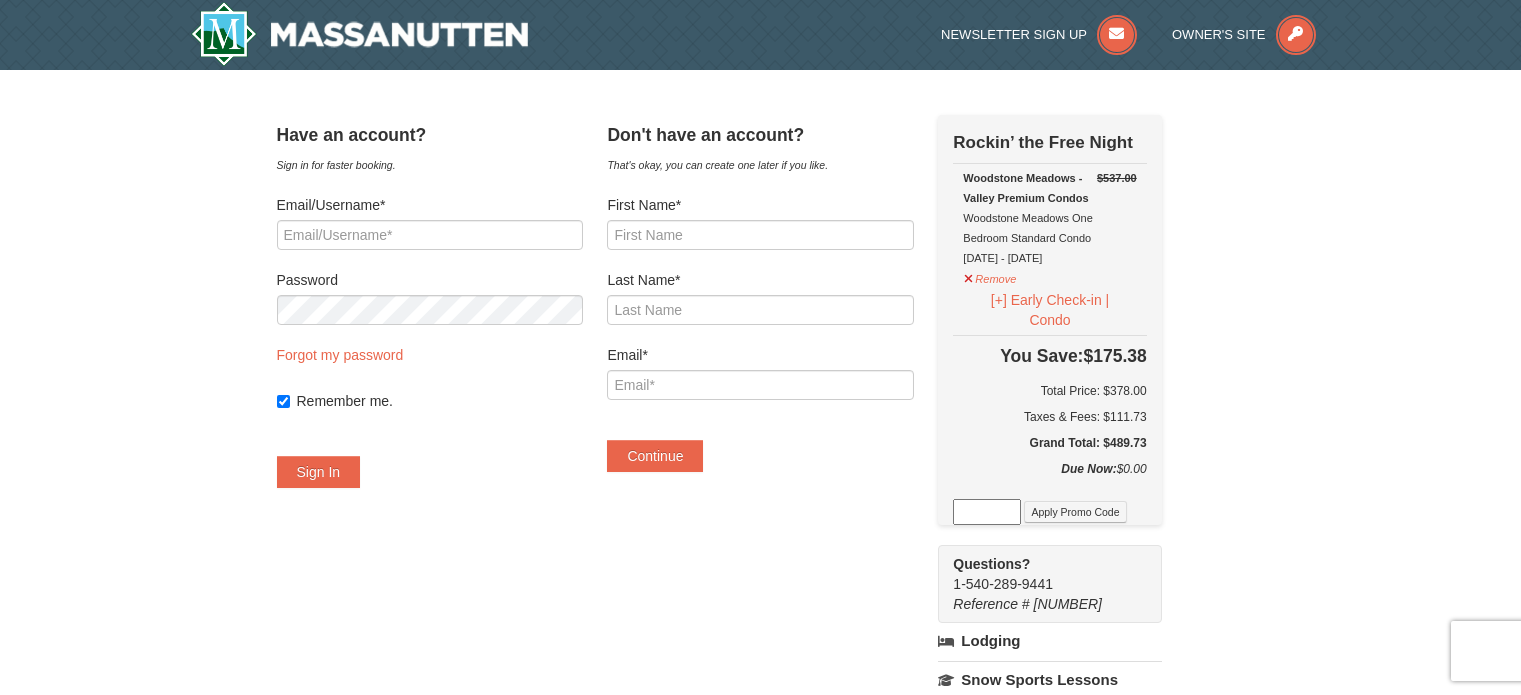 scroll, scrollTop: 0, scrollLeft: 0, axis: both 